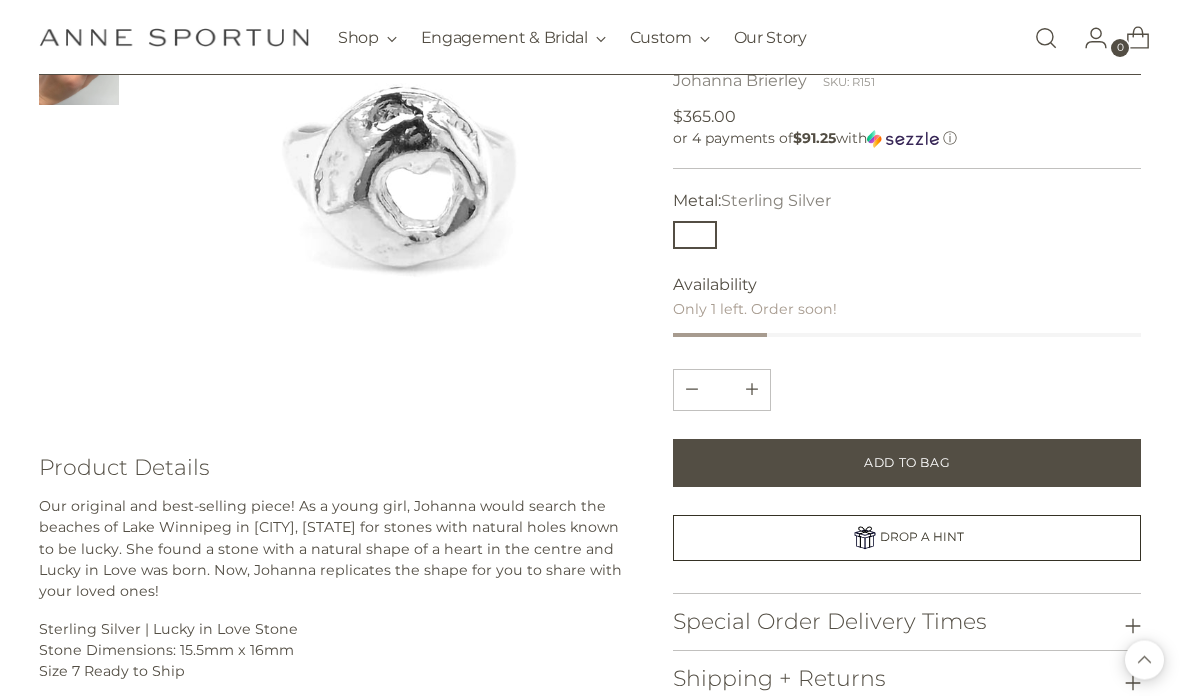 scroll, scrollTop: 0, scrollLeft: 0, axis: both 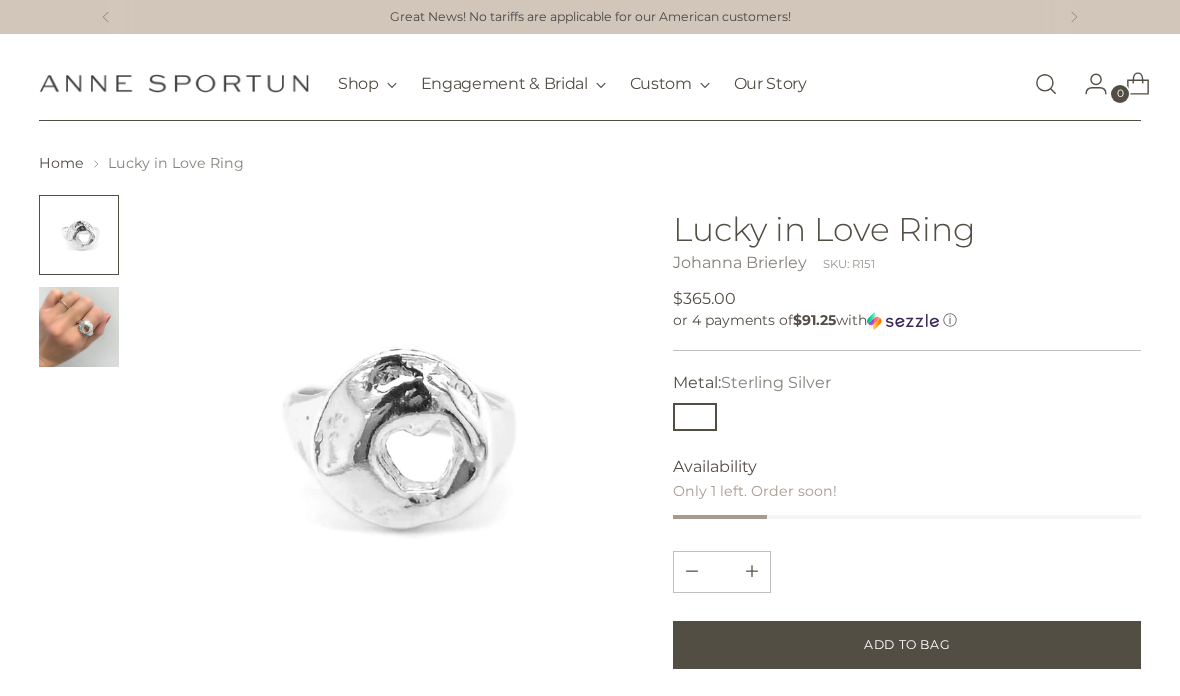 click at bounding box center [1046, 84] 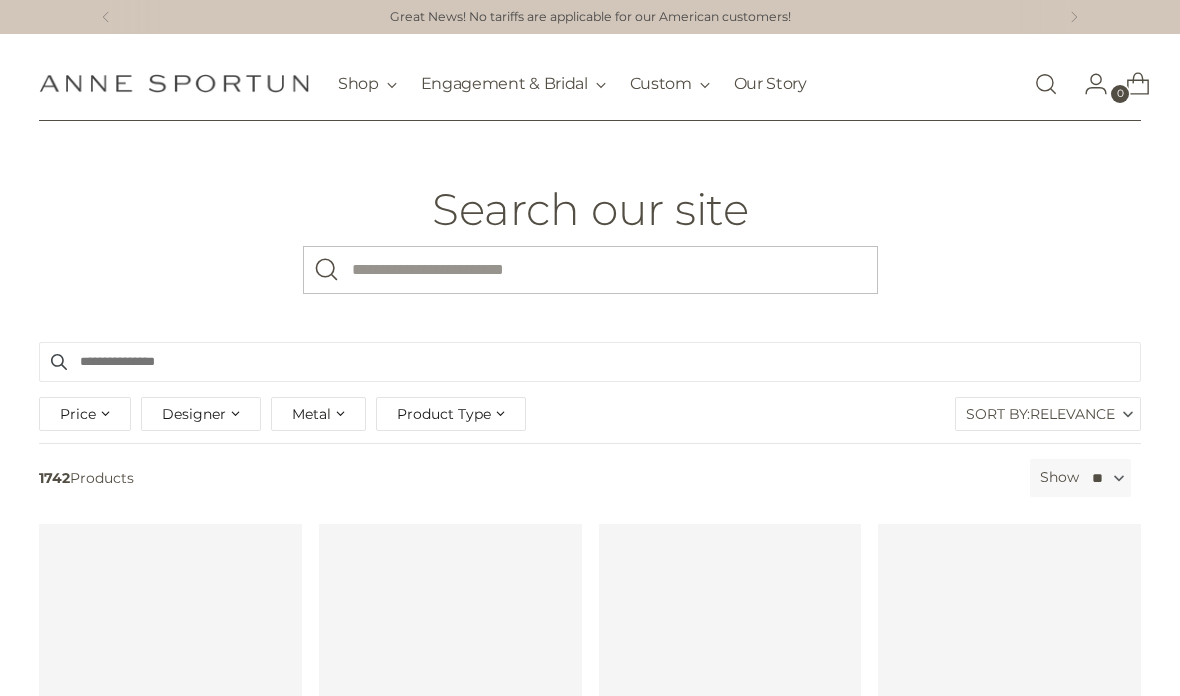 scroll, scrollTop: 0, scrollLeft: 0, axis: both 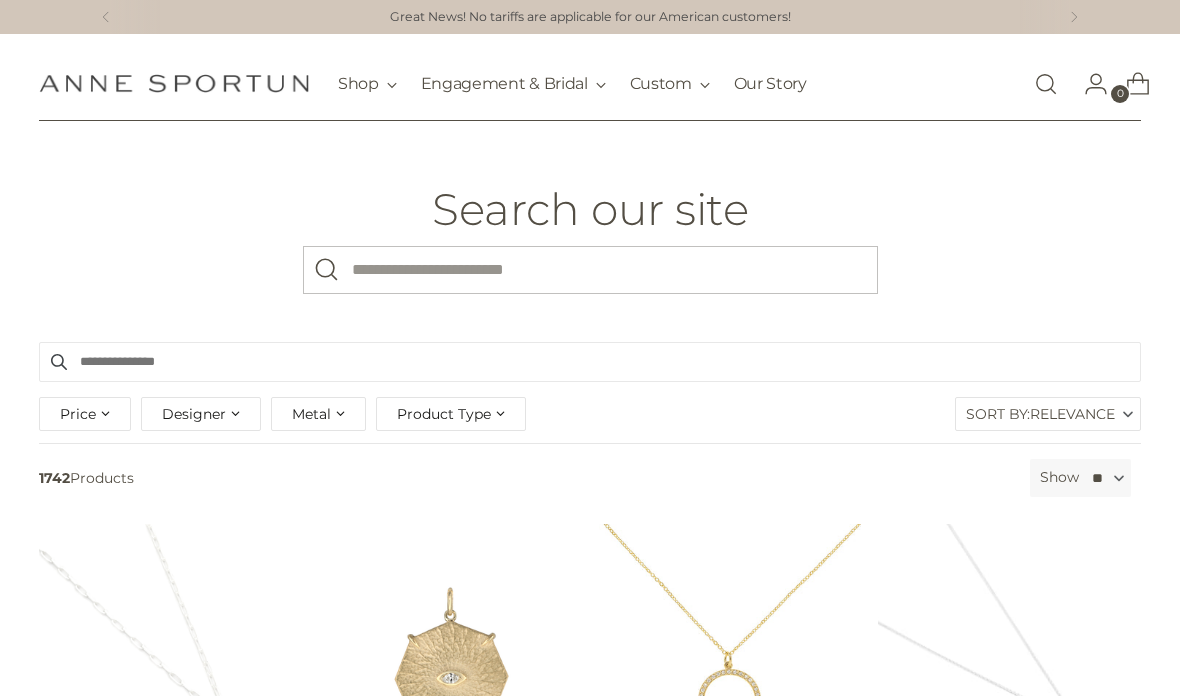 click on "What are you looking for?" at bounding box center (590, 270) 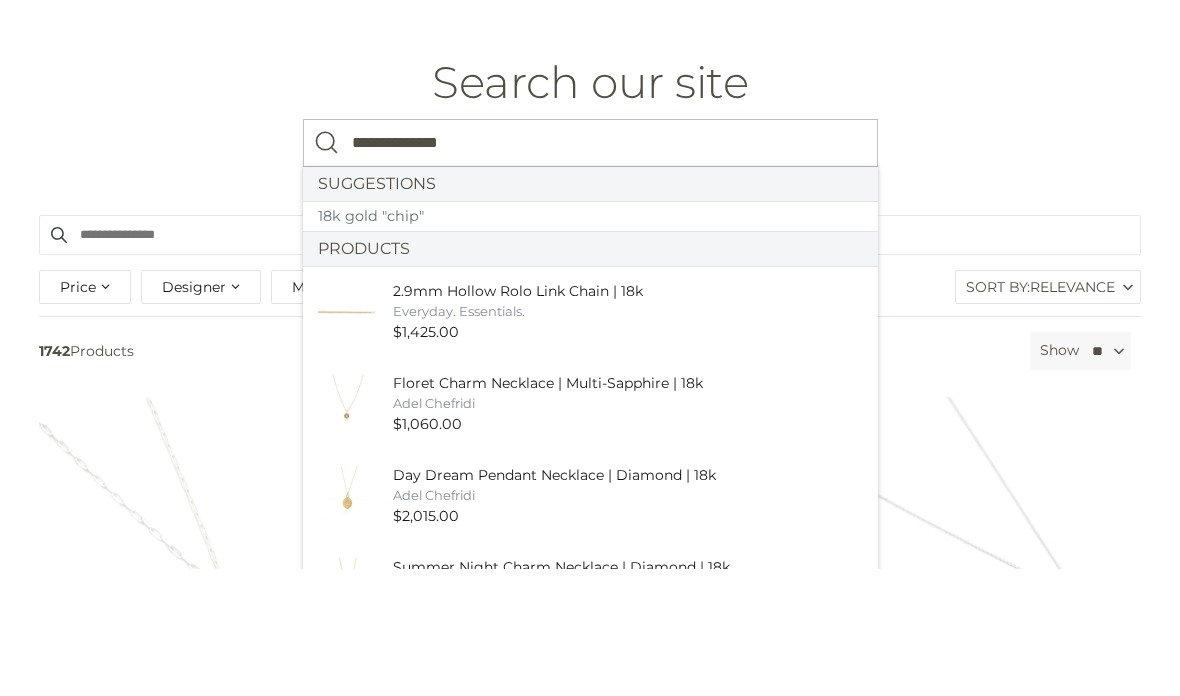 type on "**********" 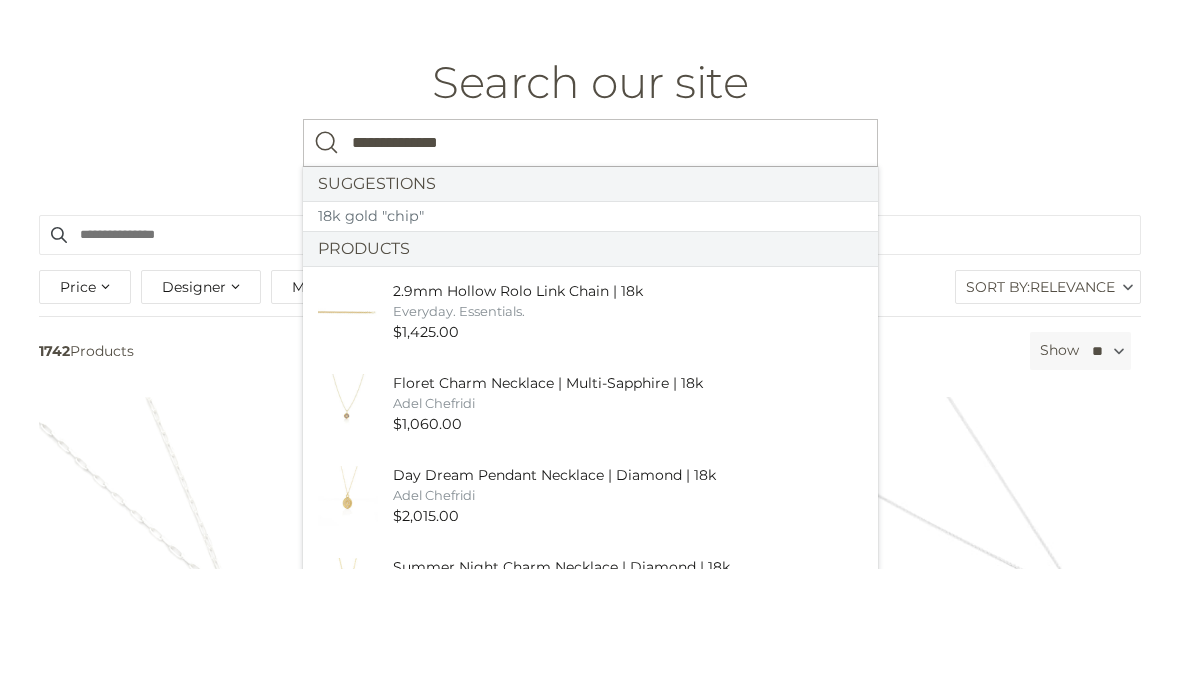 click at bounding box center (327, 270) 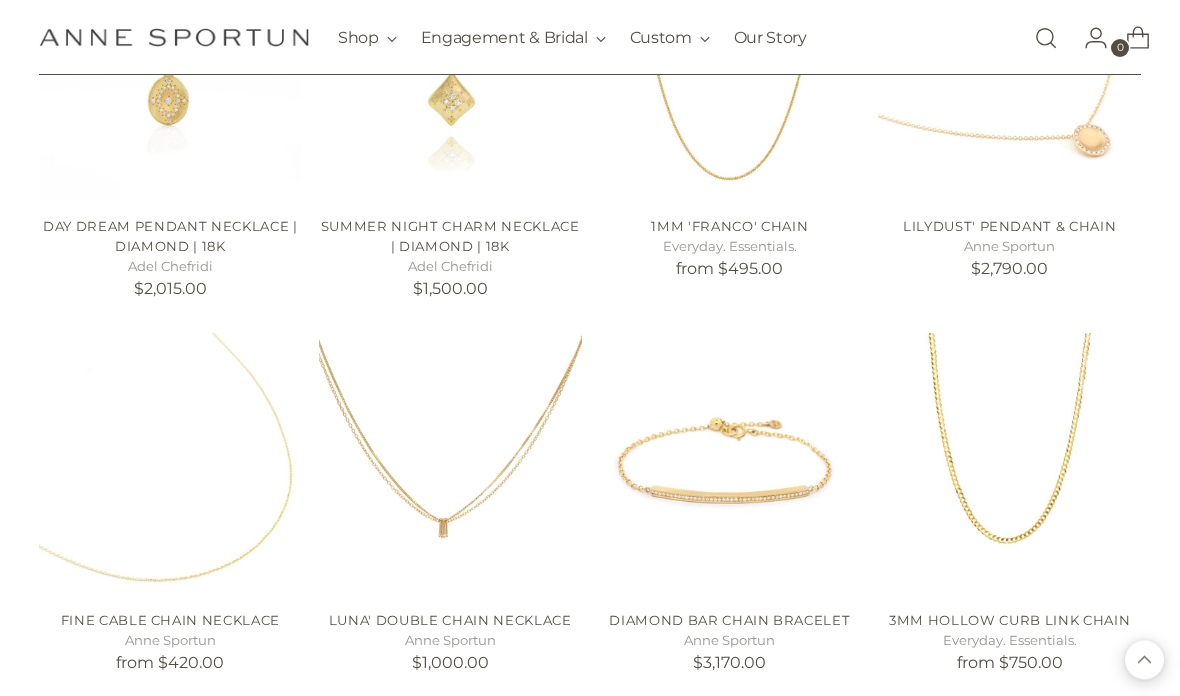 scroll, scrollTop: 1348, scrollLeft: 0, axis: vertical 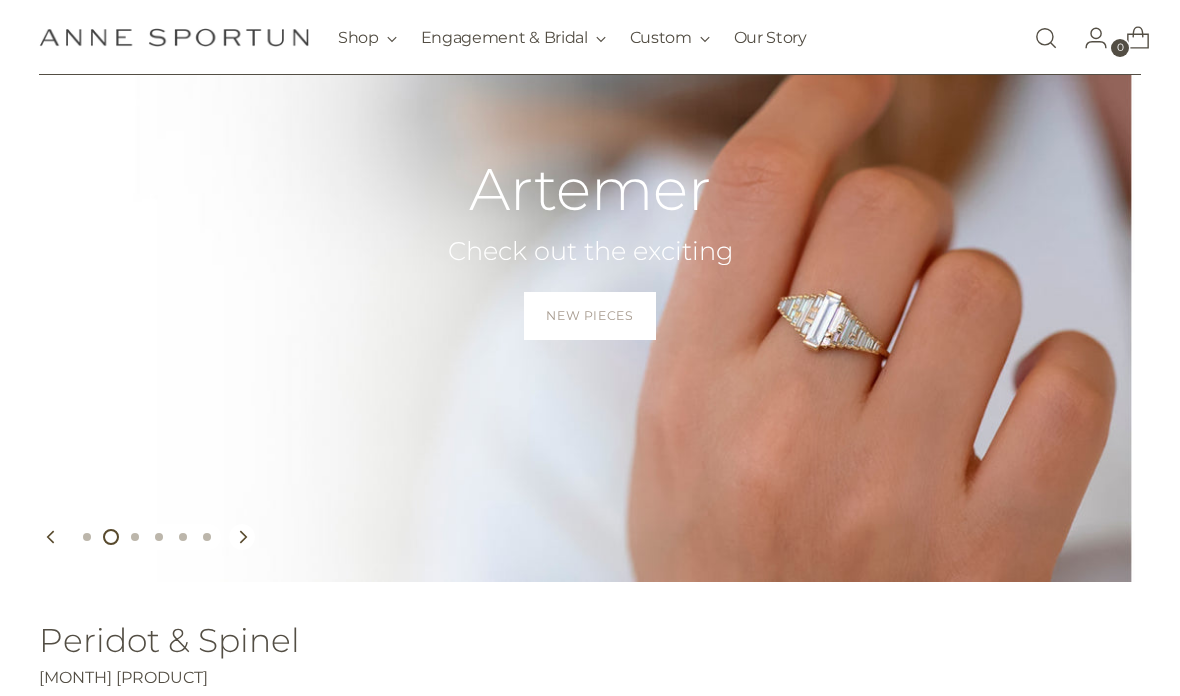 click at bounding box center (87, 537) 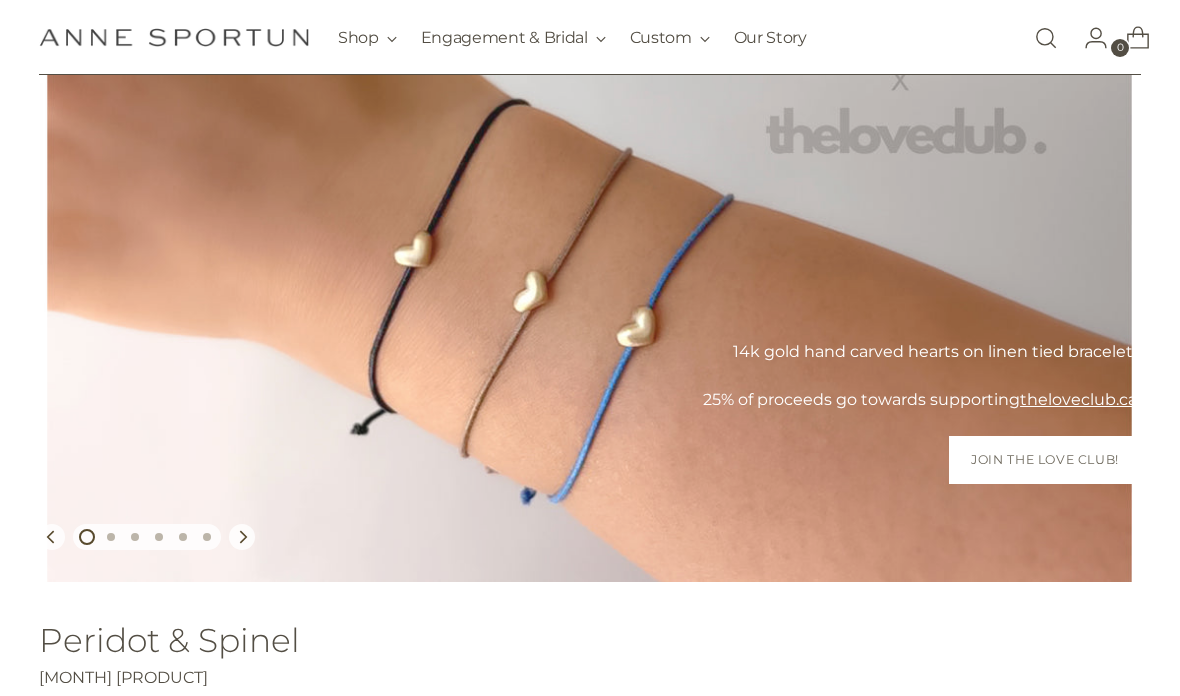 click at bounding box center (111, 537) 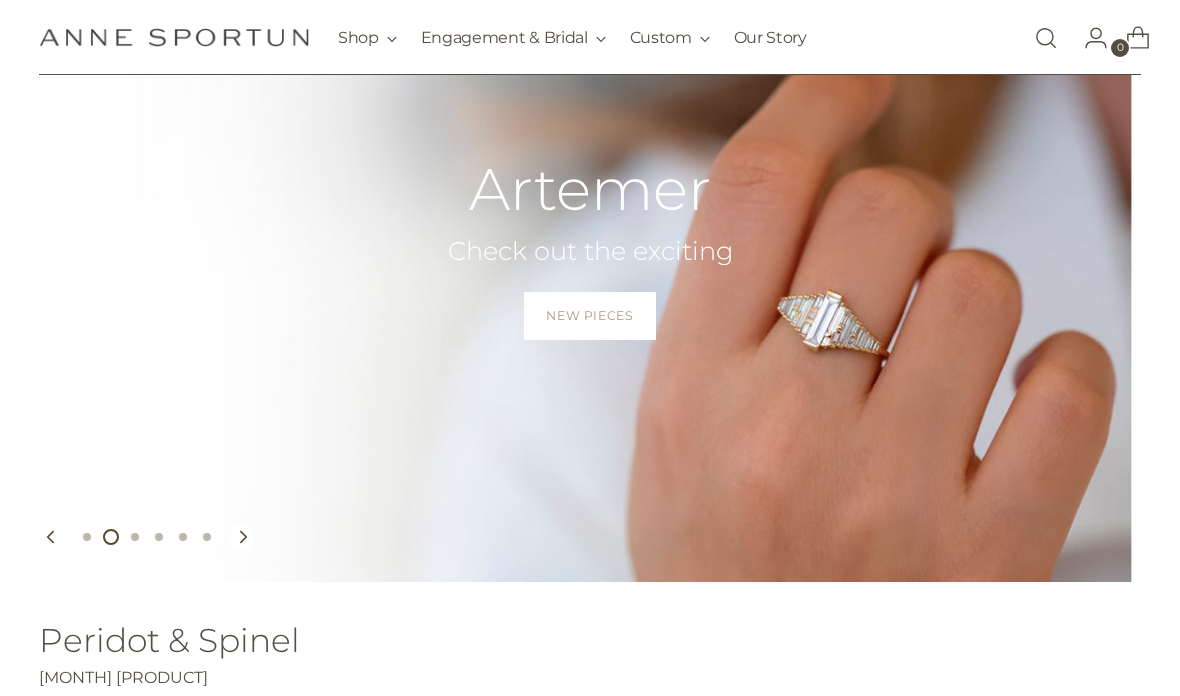click at bounding box center [135, 537] 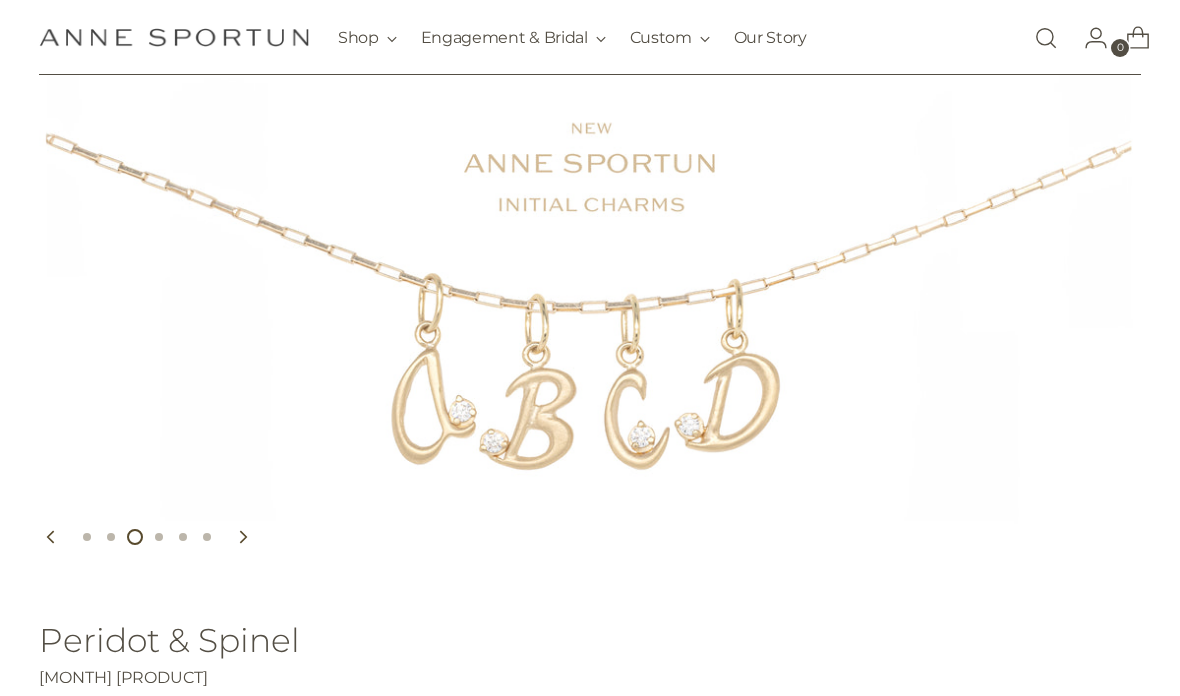click at bounding box center [159, 537] 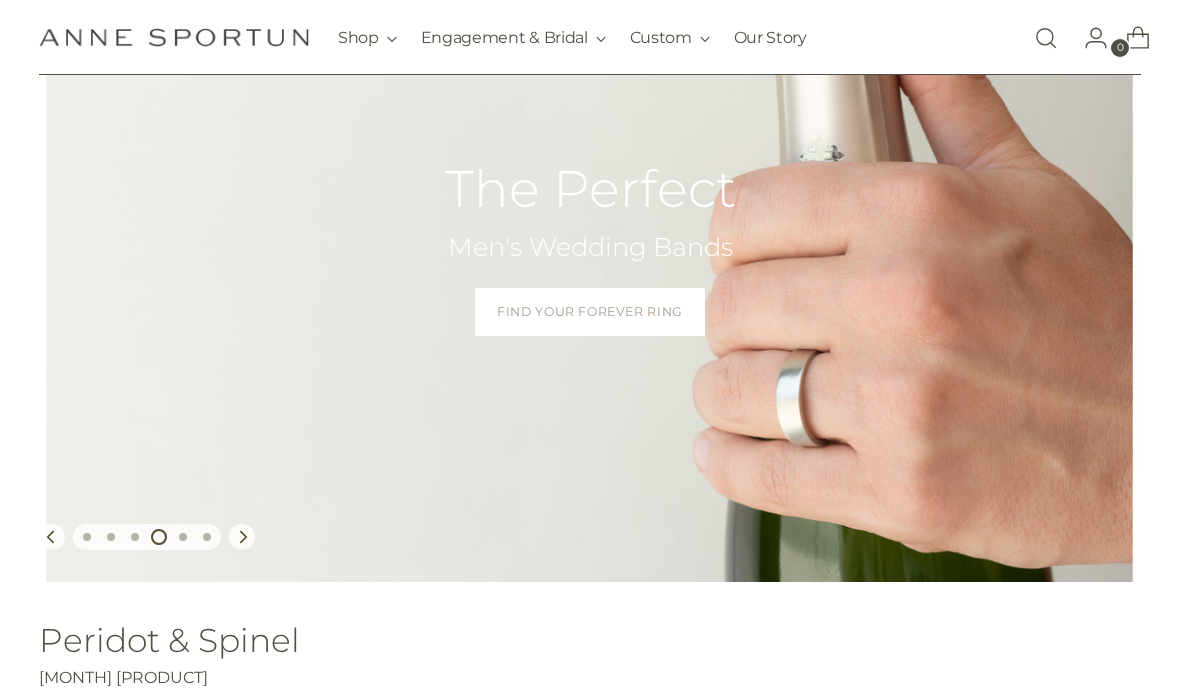 click at bounding box center (207, 537) 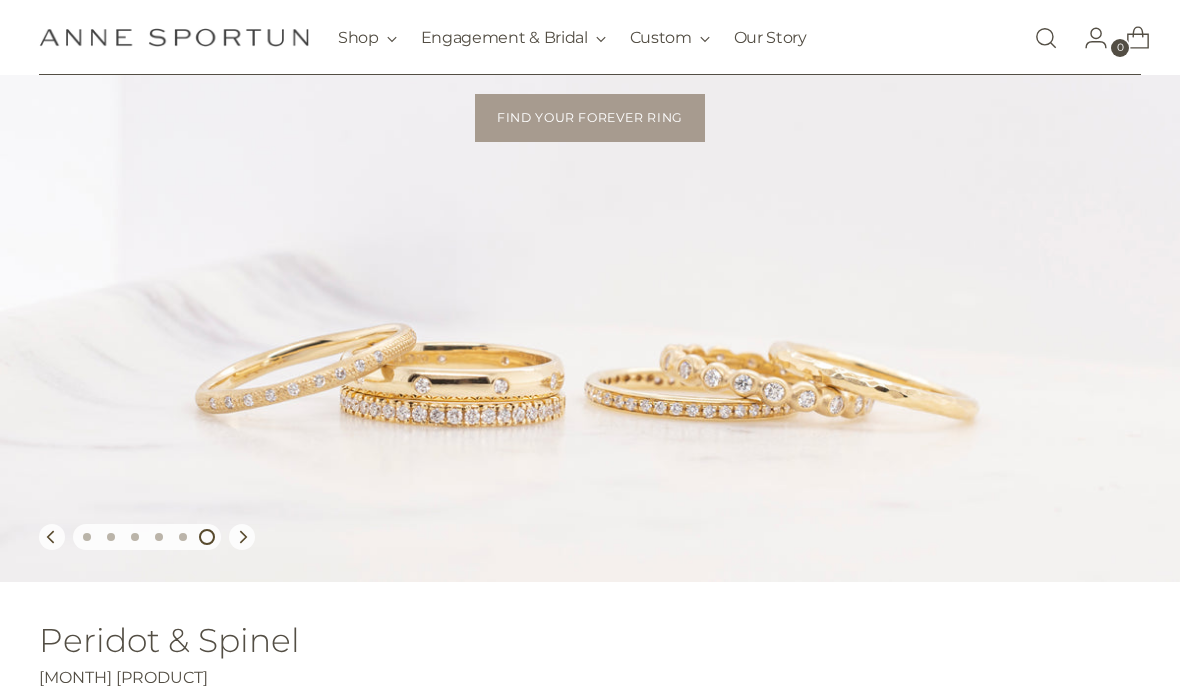 click at bounding box center [183, 537] 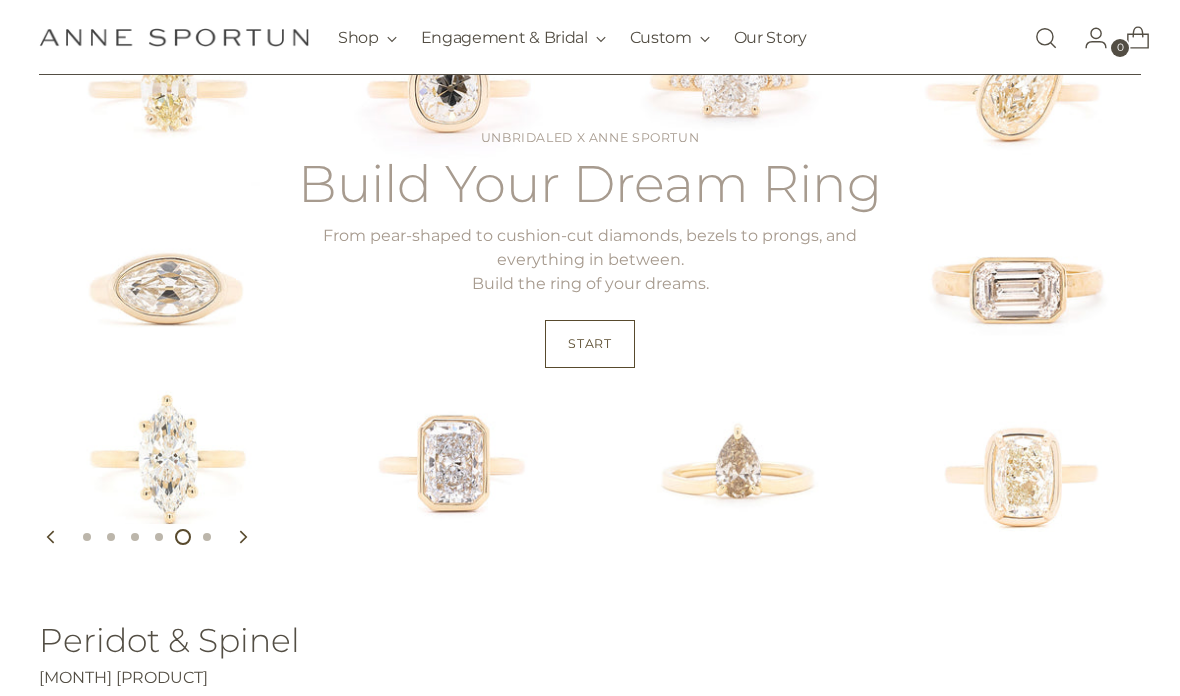 click at bounding box center [159, 537] 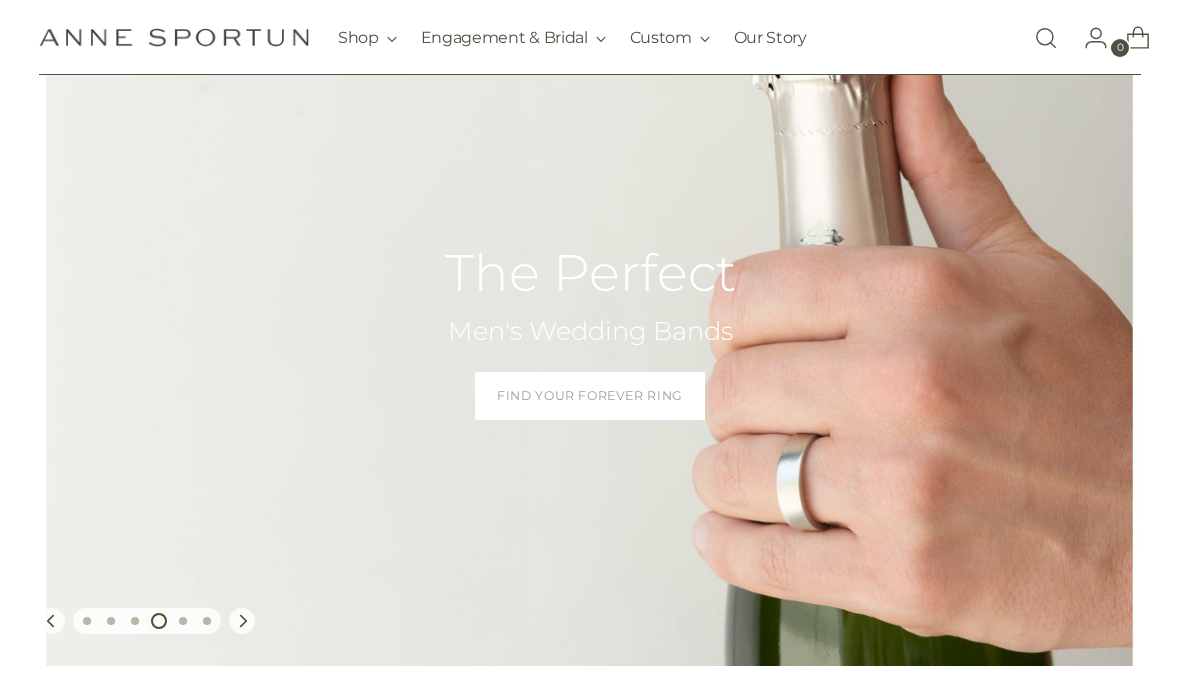 scroll, scrollTop: 130, scrollLeft: 0, axis: vertical 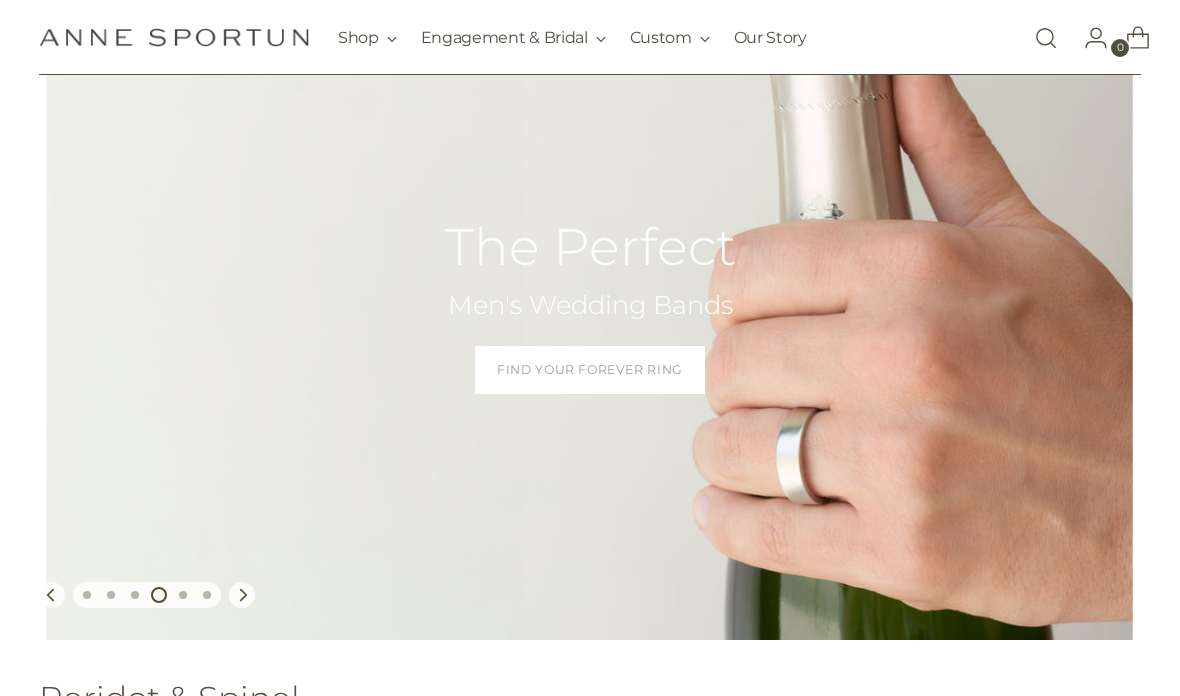 click at bounding box center [183, 595] 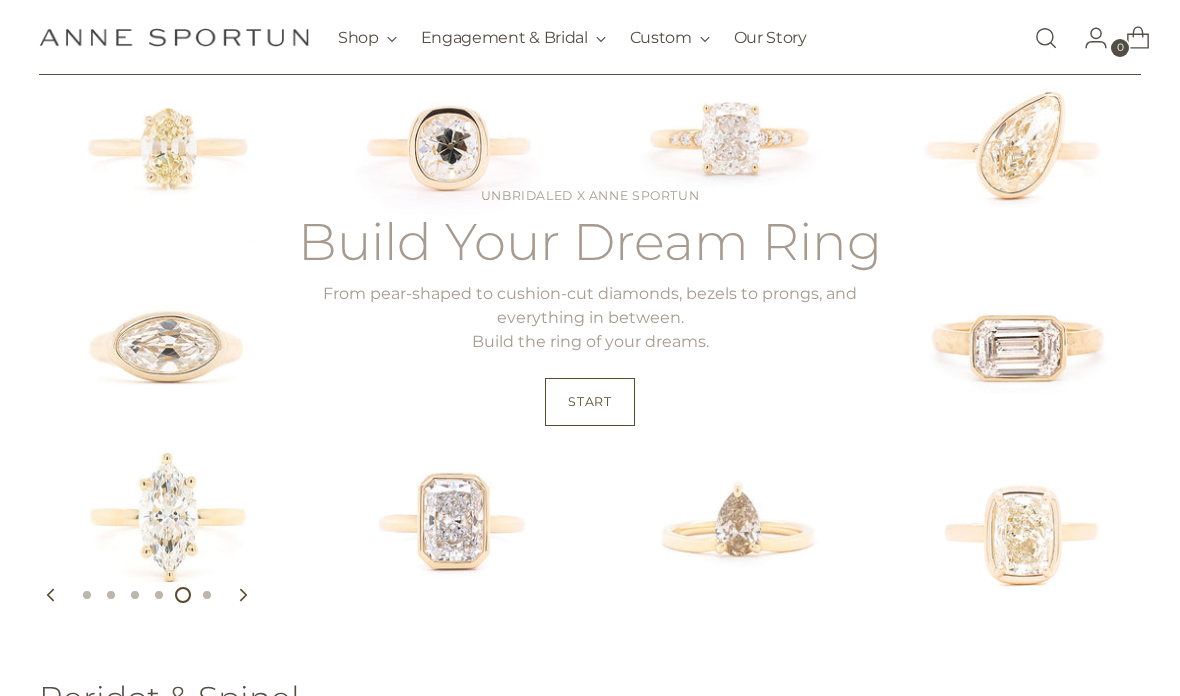 click at bounding box center [207, 595] 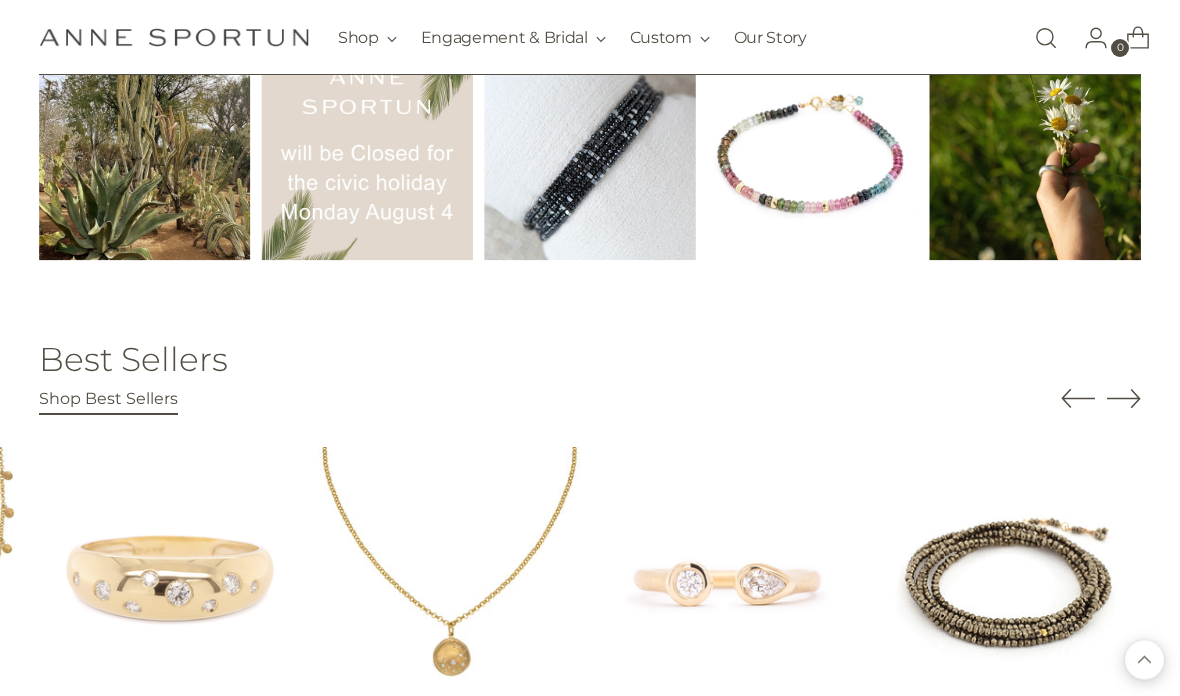 scroll, scrollTop: 2662, scrollLeft: 0, axis: vertical 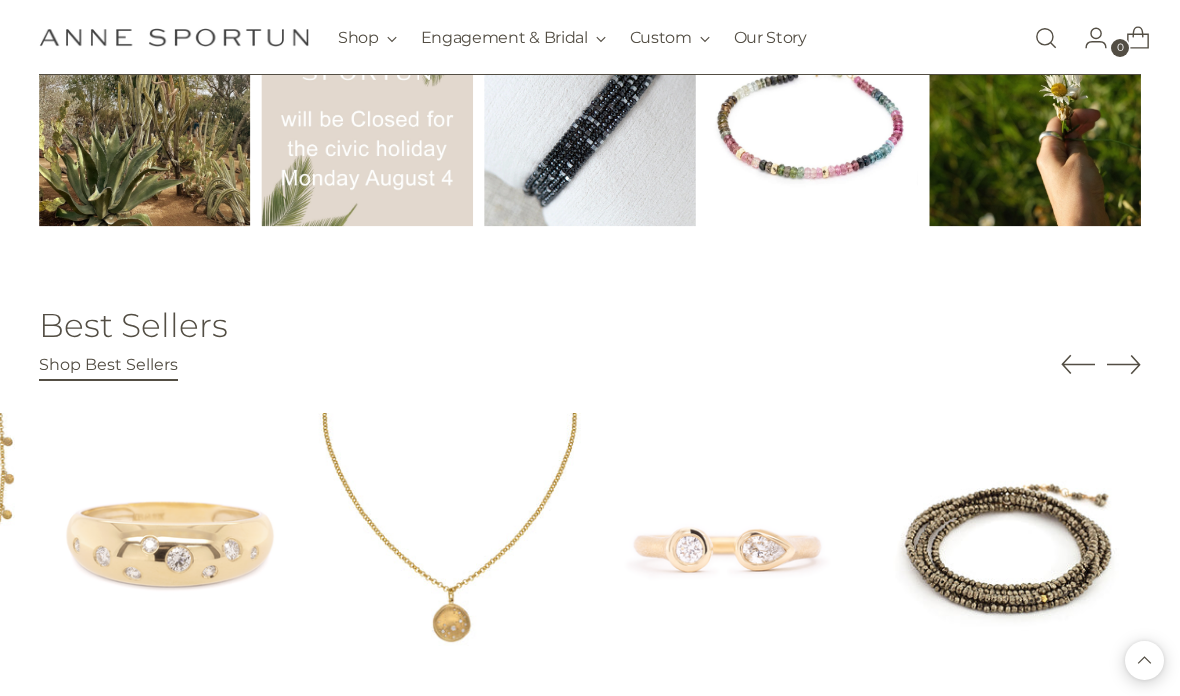 click 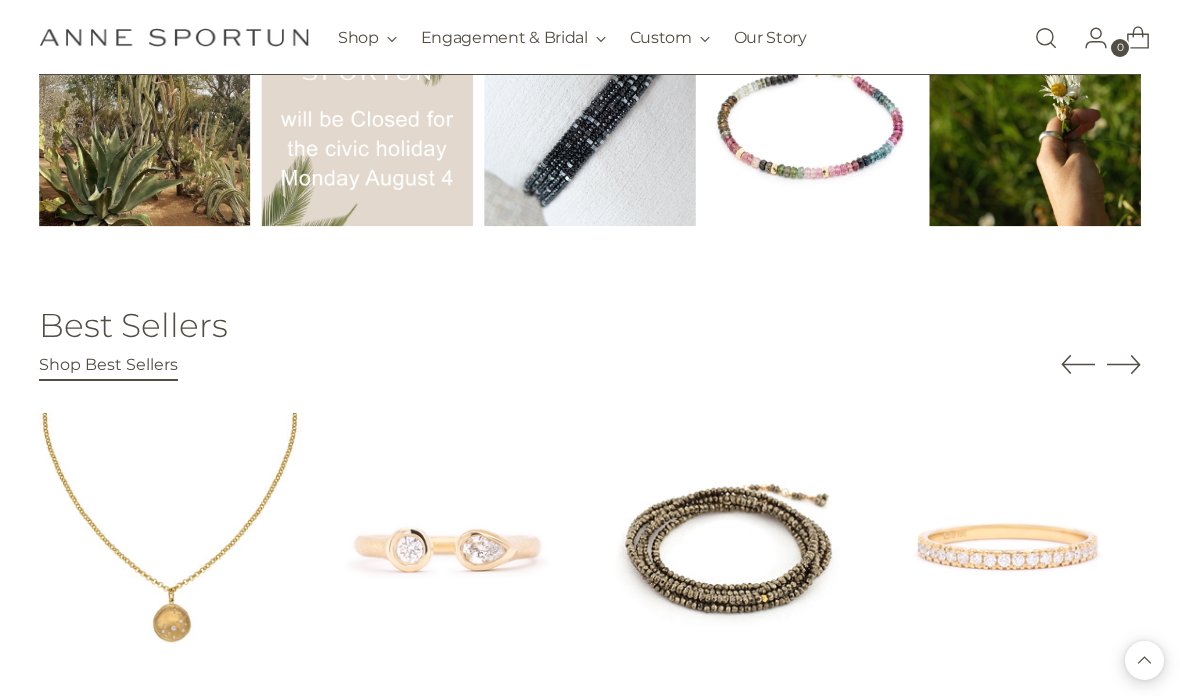 click 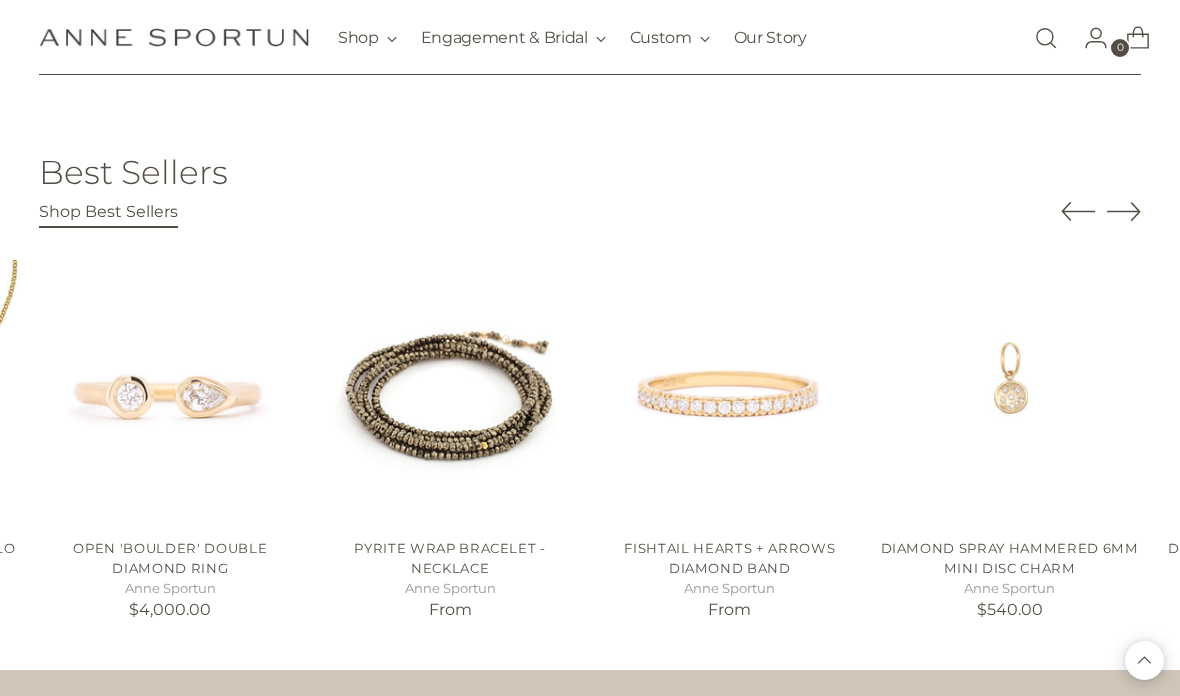 scroll, scrollTop: 2818, scrollLeft: 0, axis: vertical 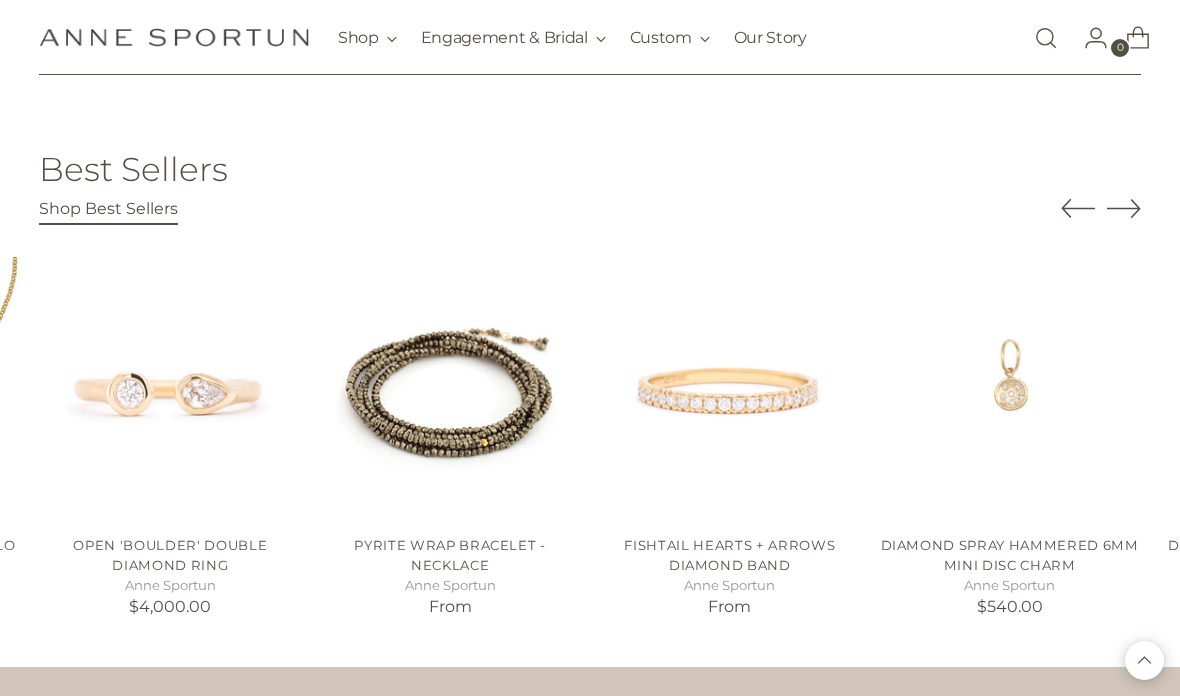 click 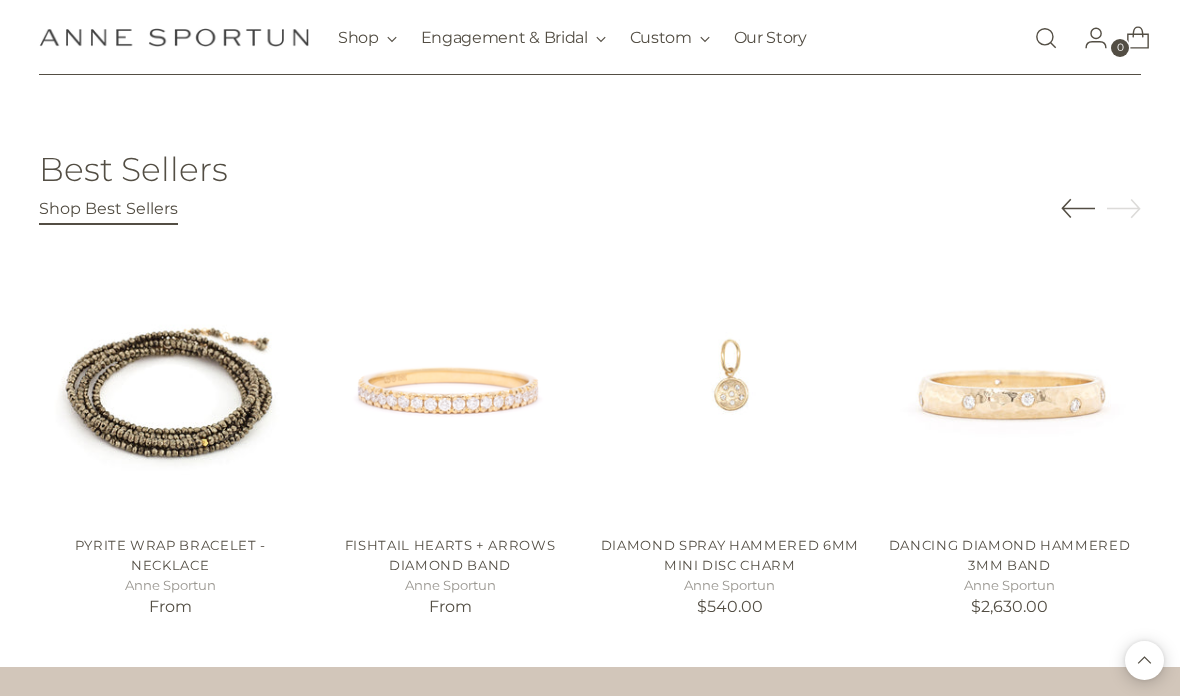 click at bounding box center (1046, 38) 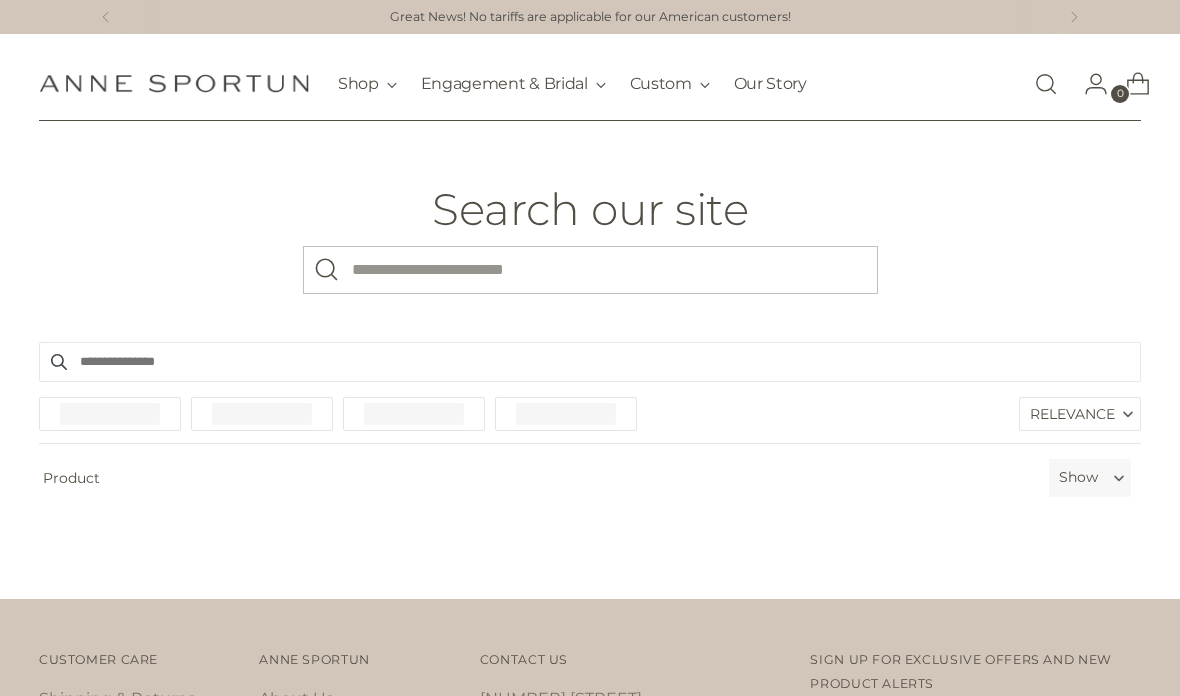 scroll, scrollTop: 0, scrollLeft: 0, axis: both 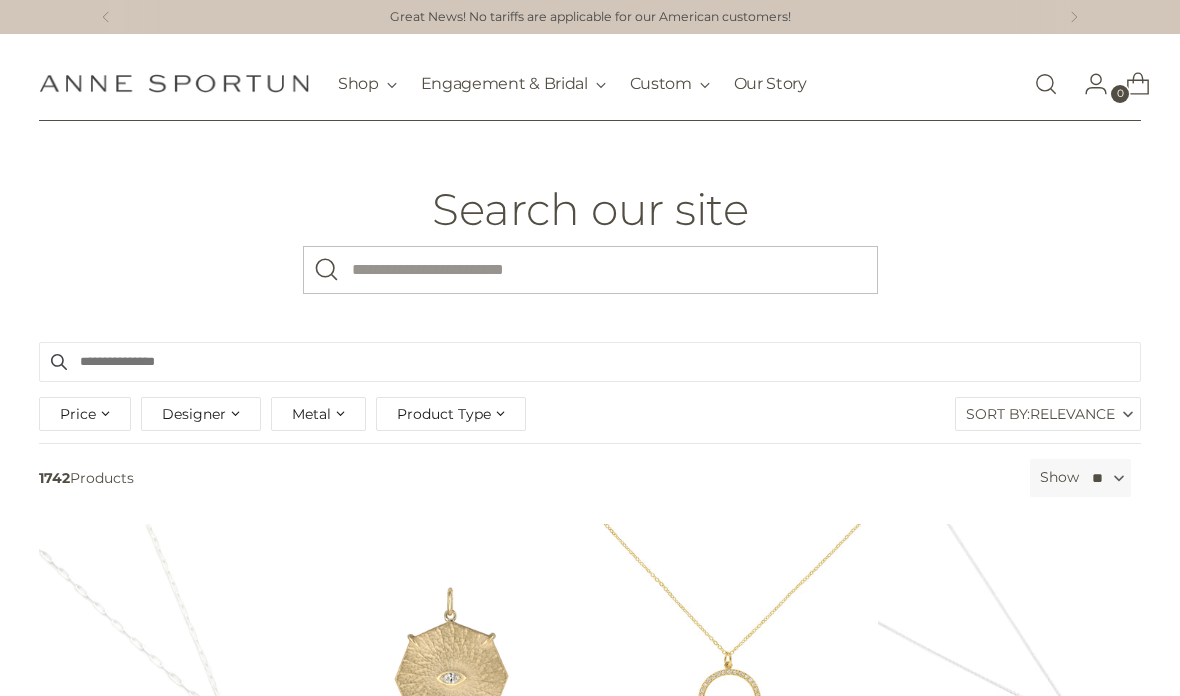 click on "What are you looking for?" at bounding box center [590, 270] 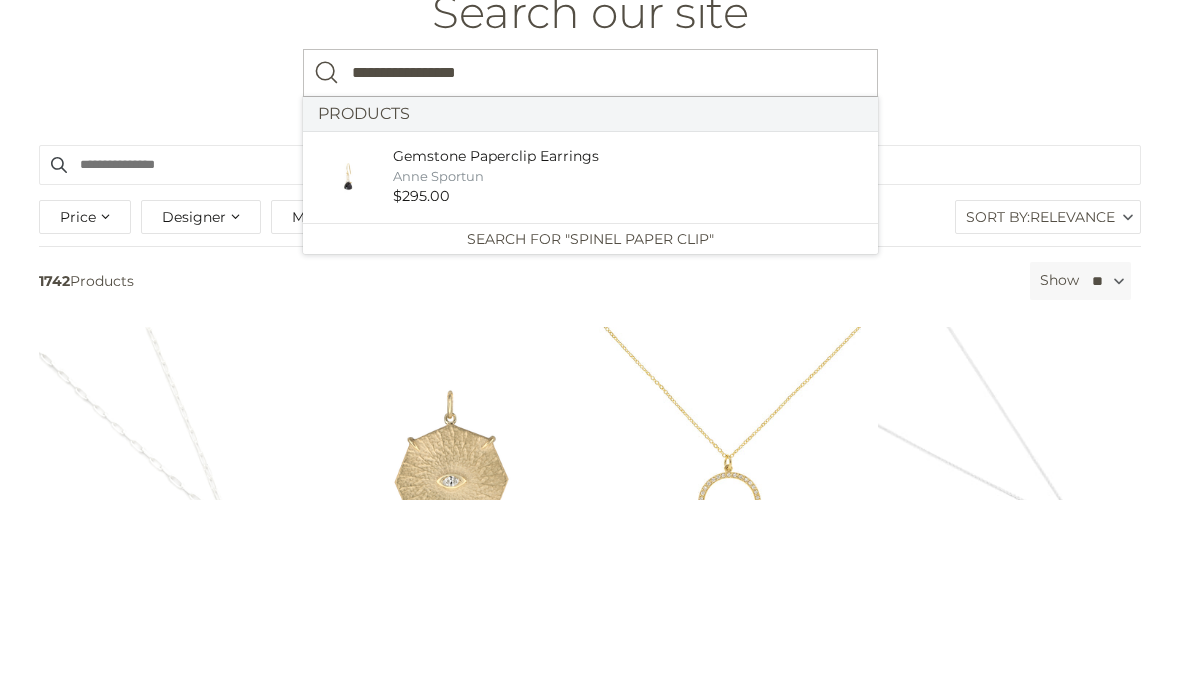 type on "**********" 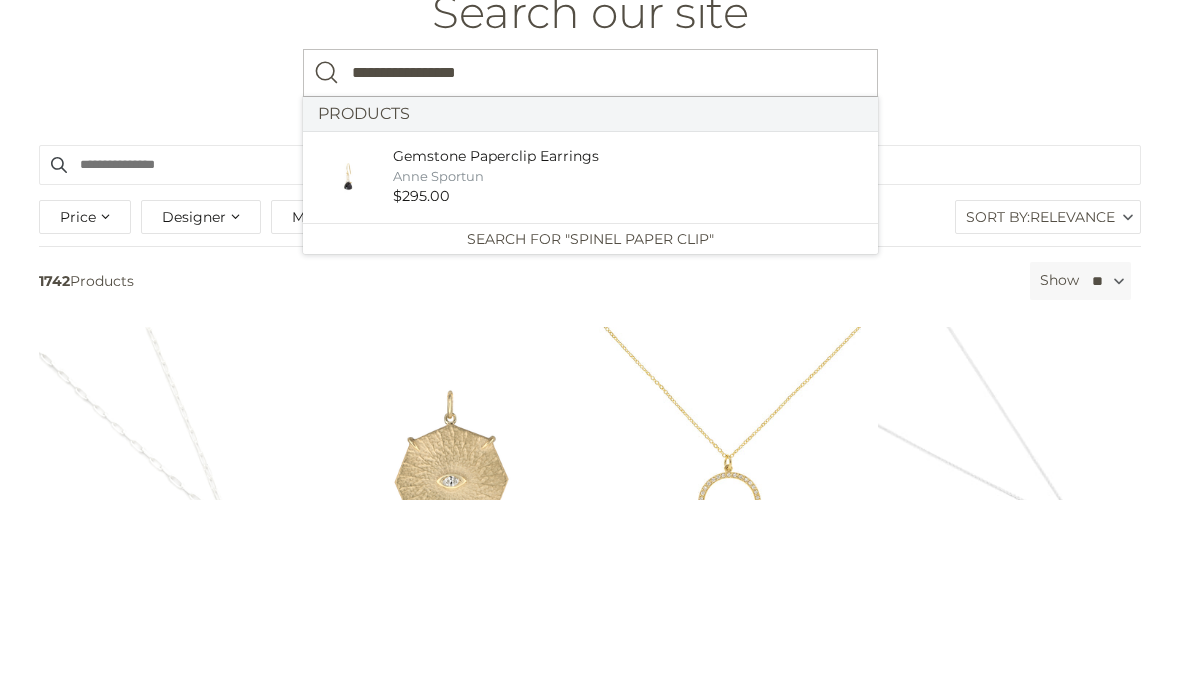 click at bounding box center (327, 270) 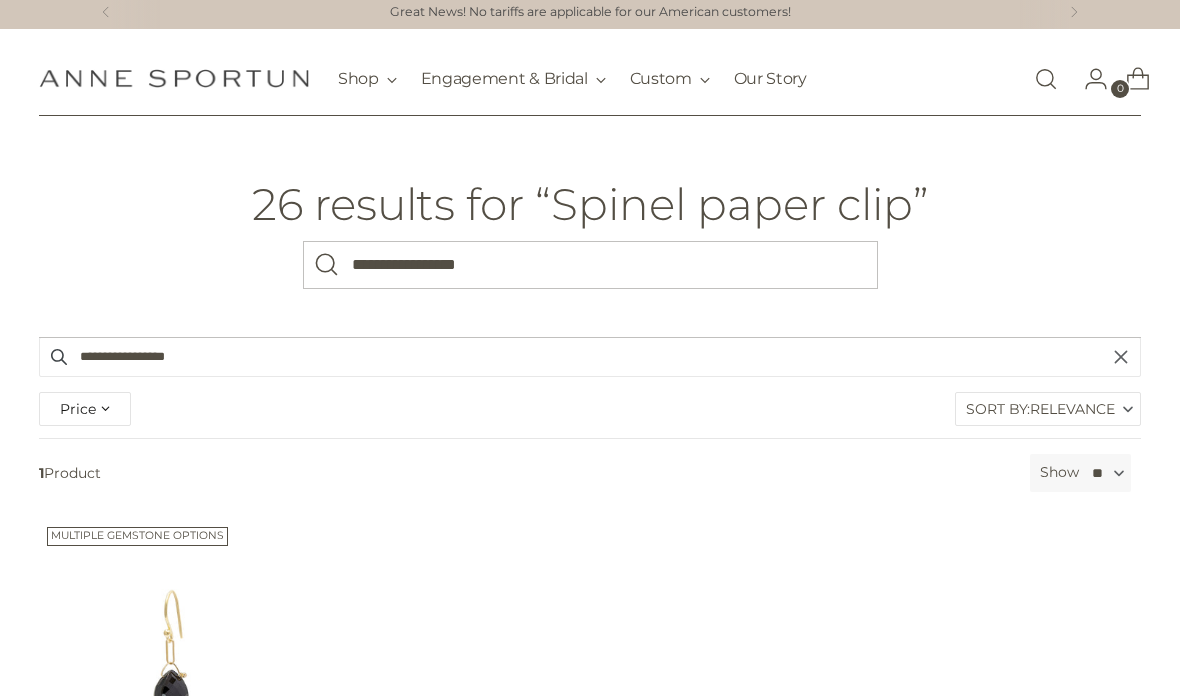 scroll, scrollTop: 0, scrollLeft: 0, axis: both 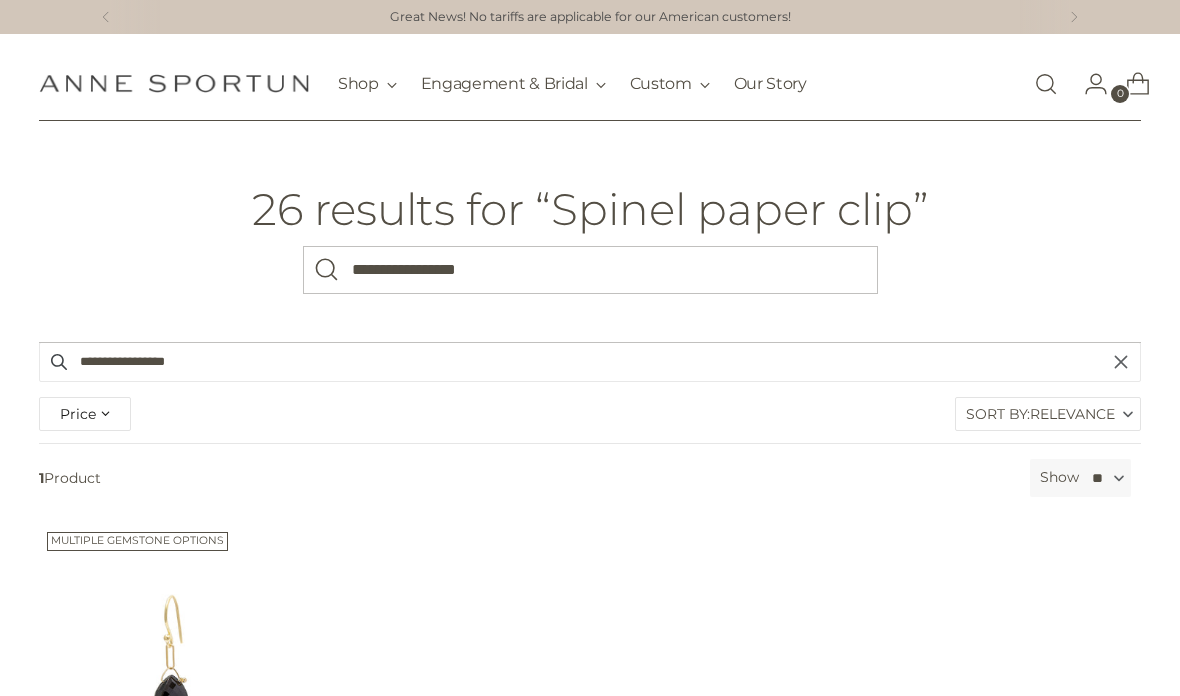 click on "**********" at bounding box center [590, 270] 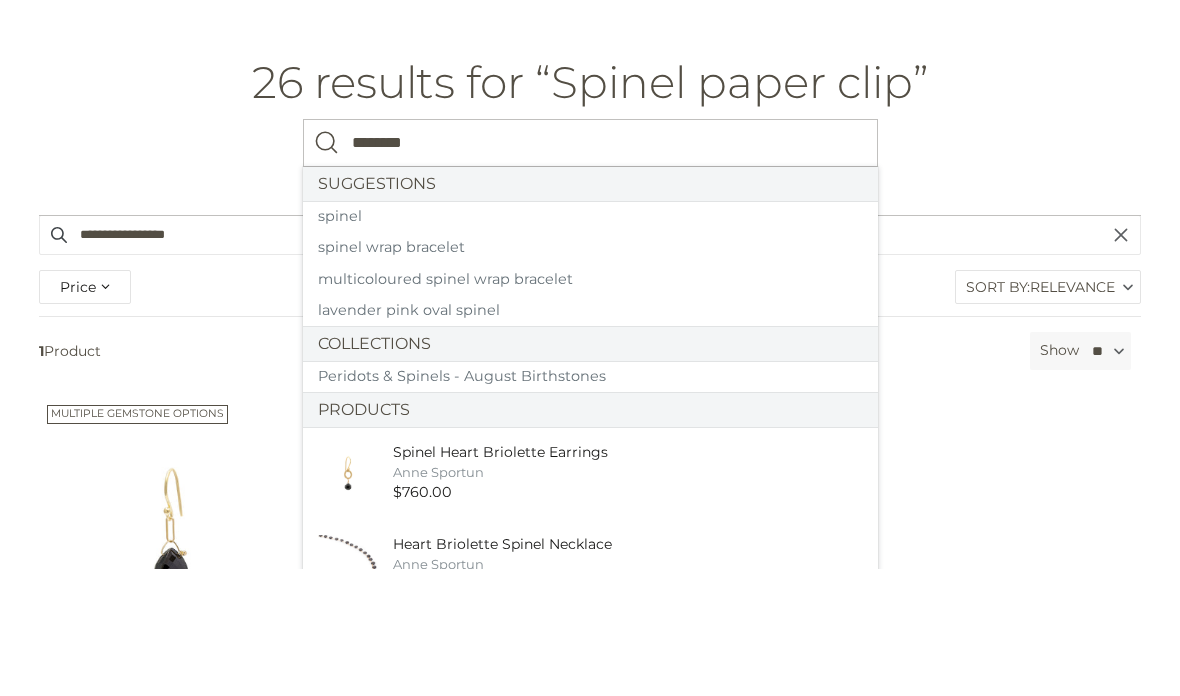 type on "*********" 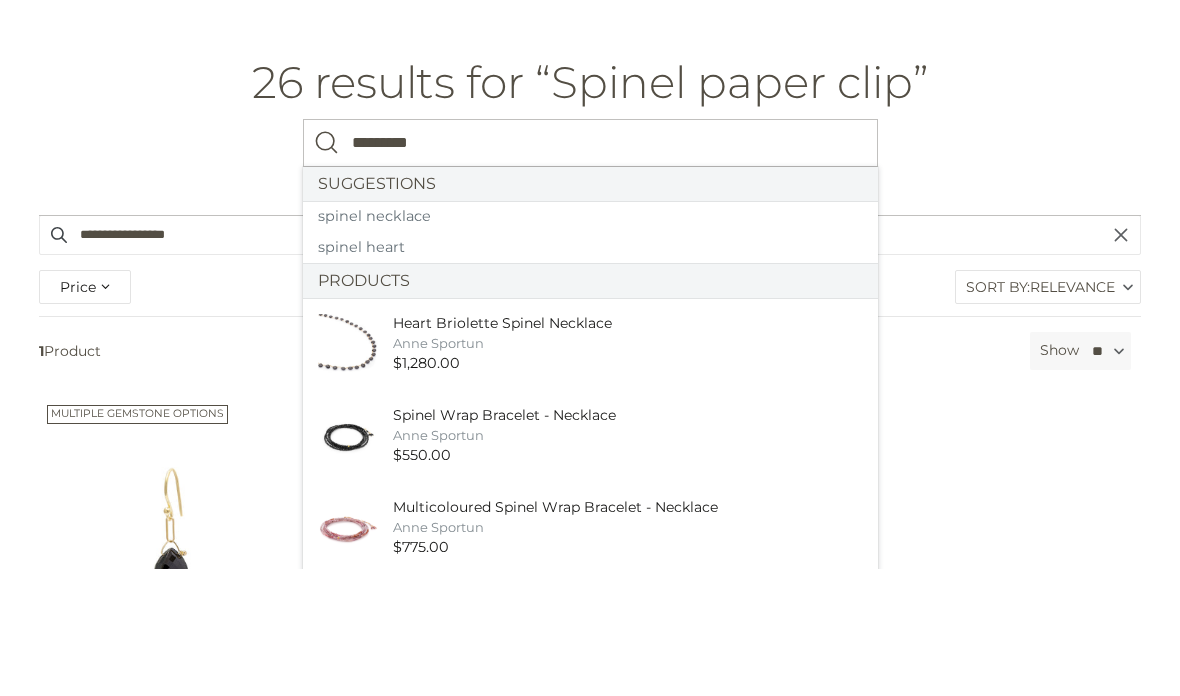 click on "spinel necklace" at bounding box center [590, 344] 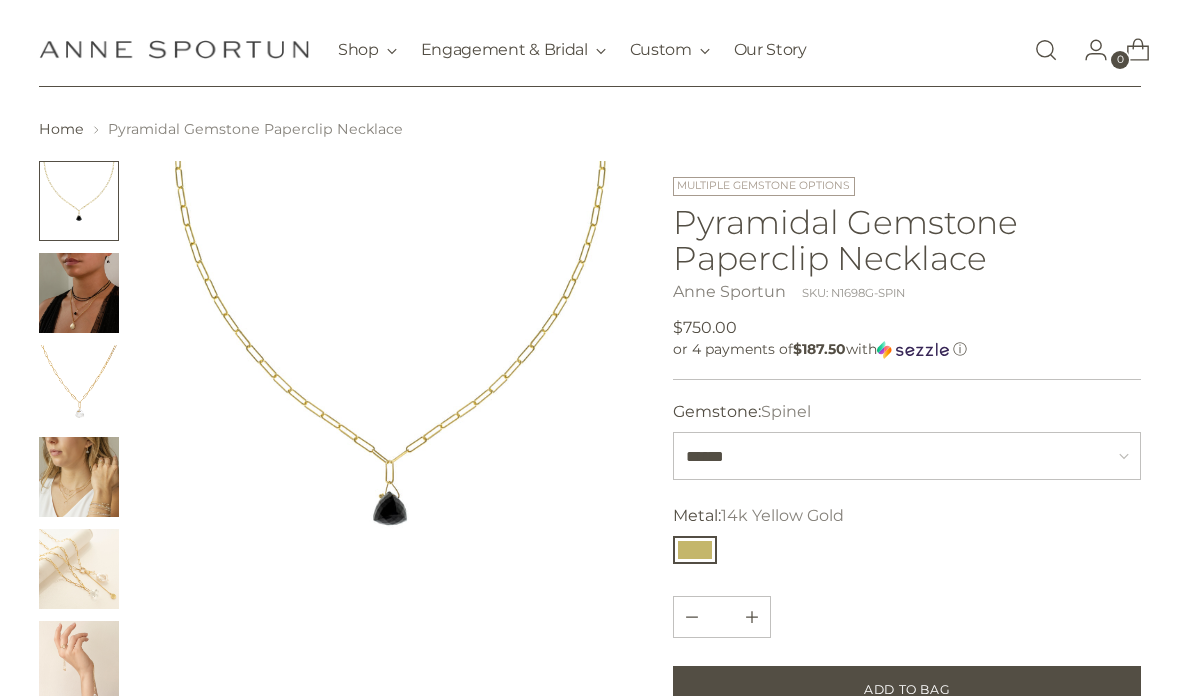 scroll, scrollTop: 114, scrollLeft: 0, axis: vertical 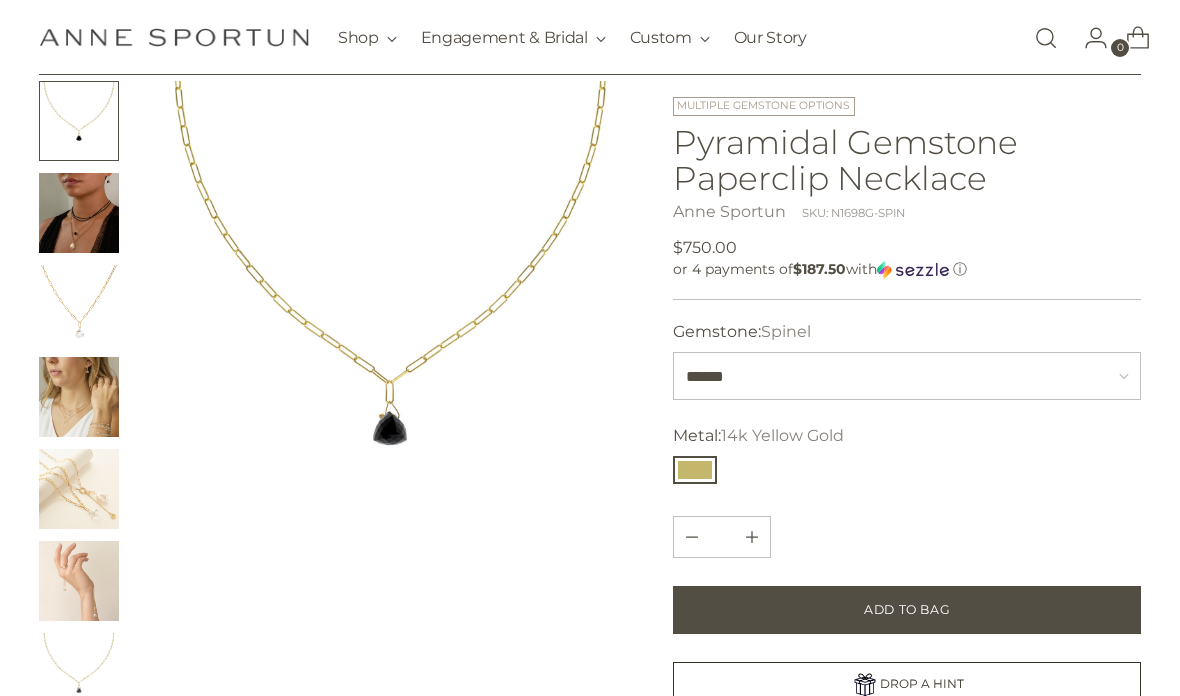 click at bounding box center [1046, 38] 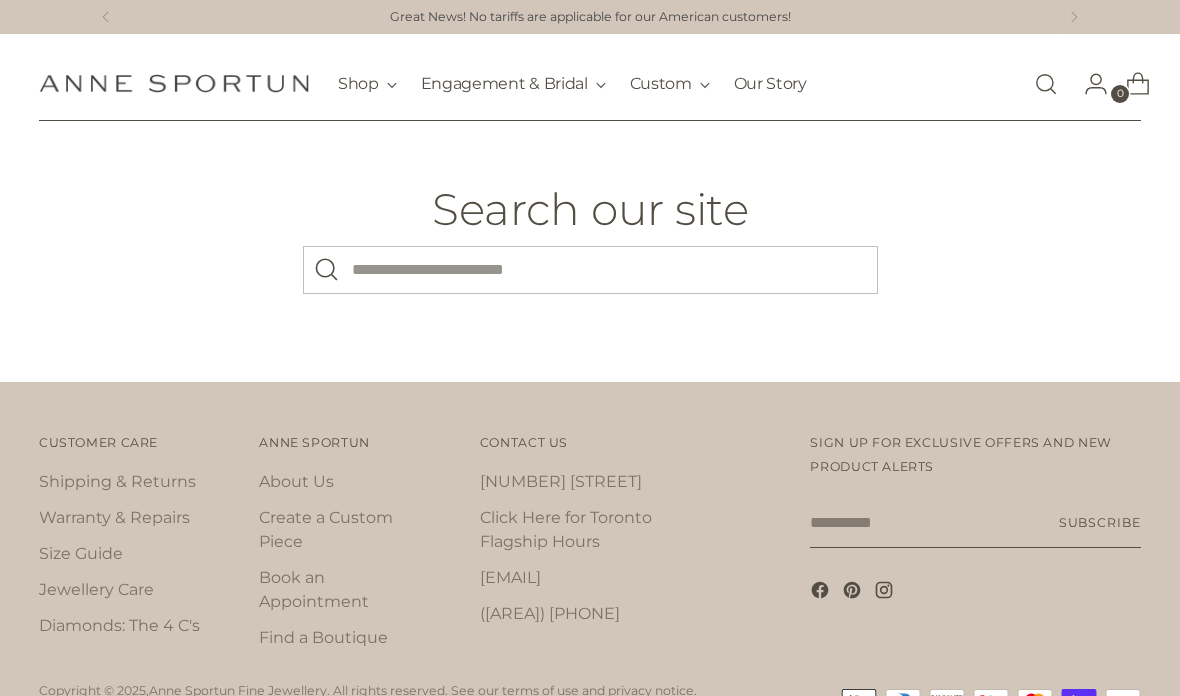 scroll, scrollTop: 0, scrollLeft: 0, axis: both 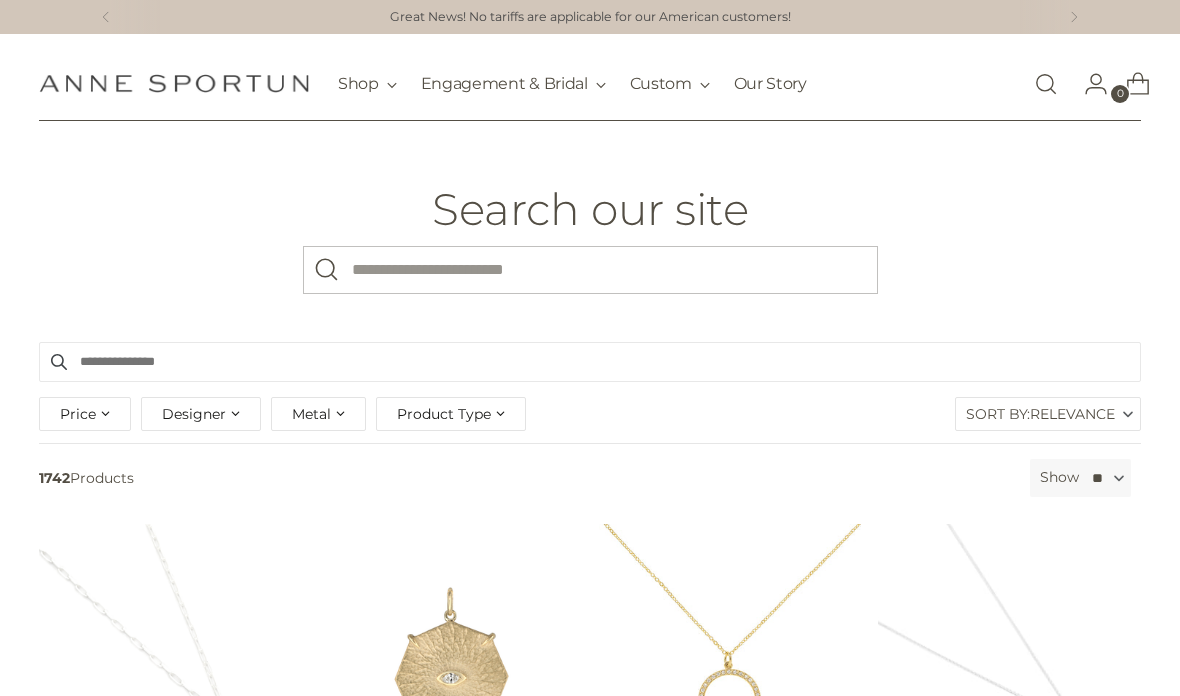 click on "What are you looking for?" at bounding box center (590, 270) 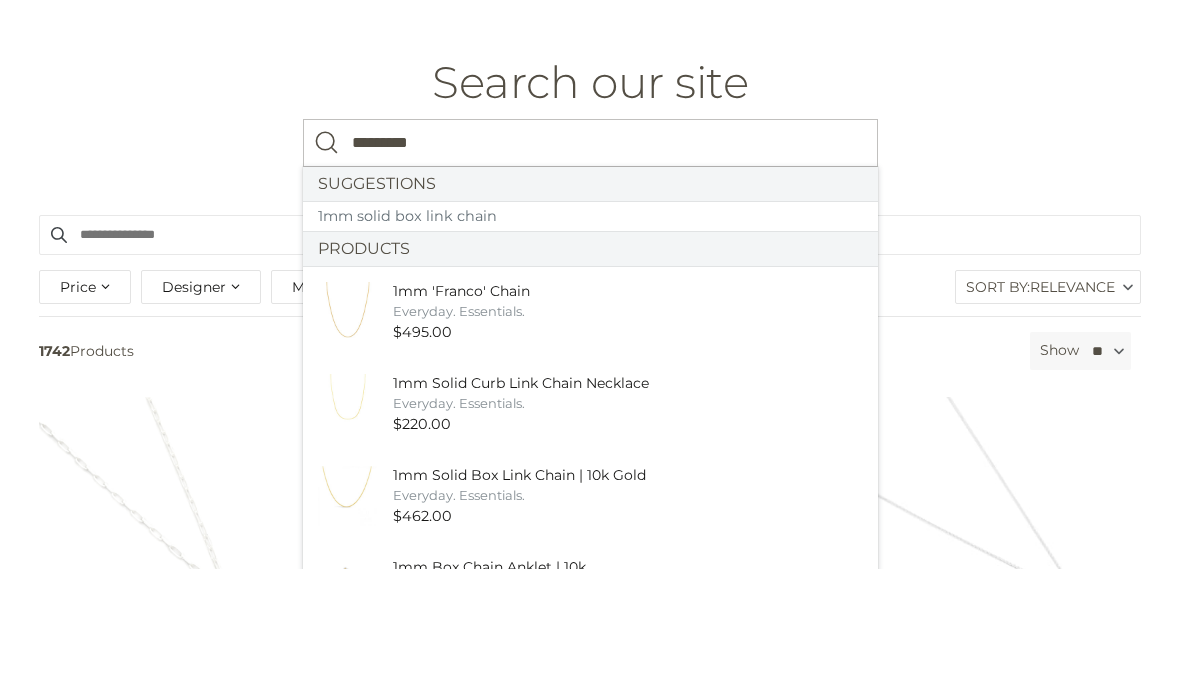 type on "*********" 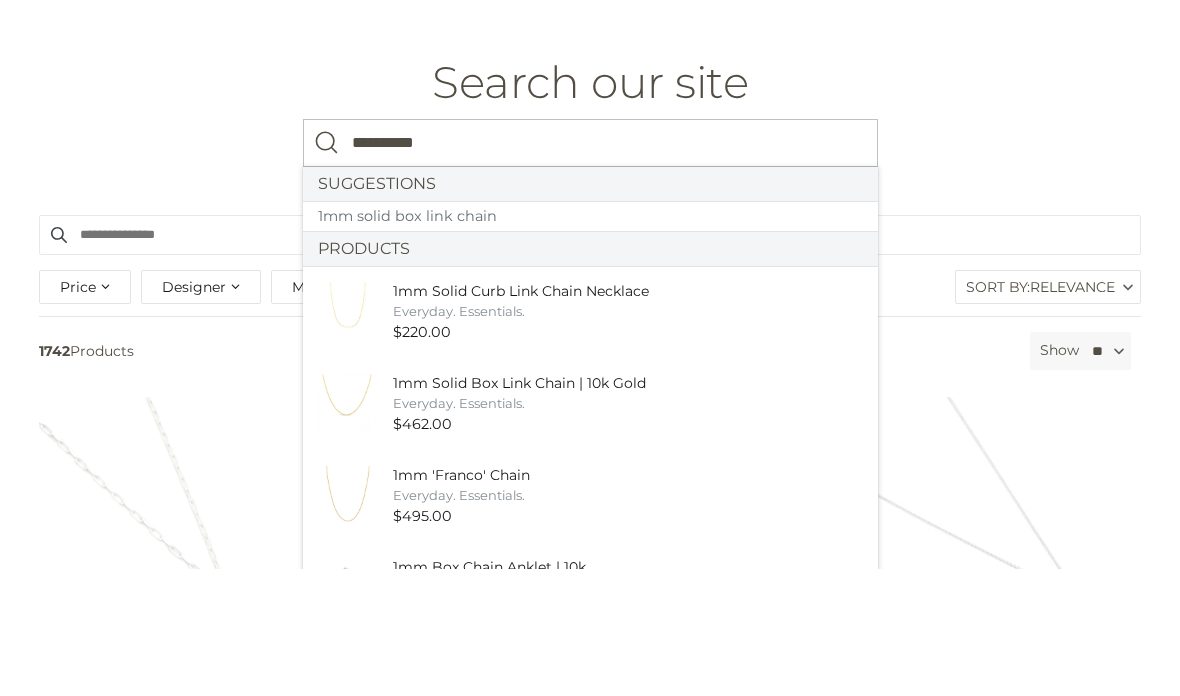 click on "1mm solid box link chain" at bounding box center (590, 344) 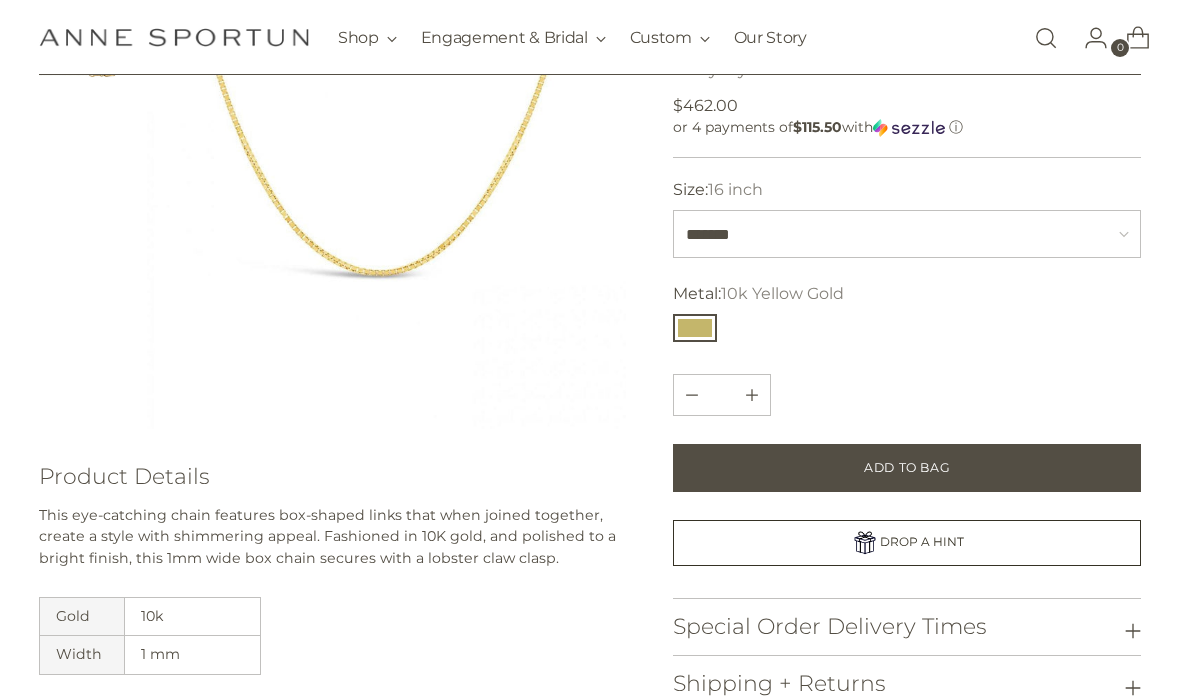 scroll, scrollTop: 241, scrollLeft: 0, axis: vertical 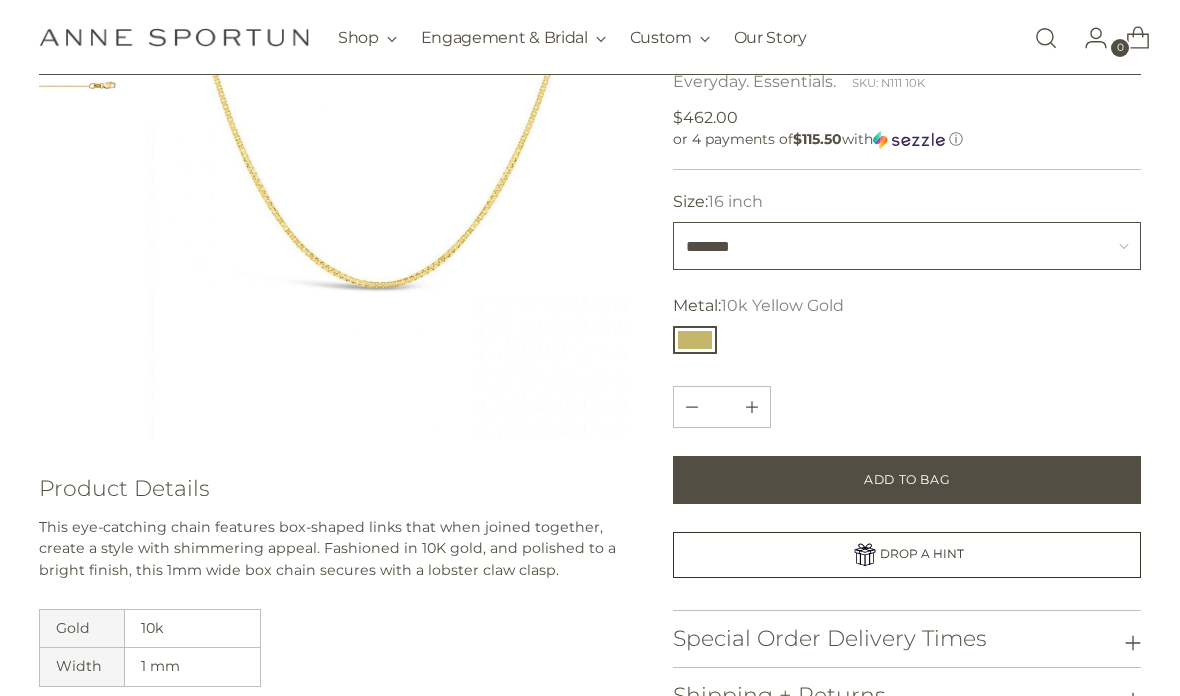 click on "******* ******* *******" at bounding box center [907, 246] 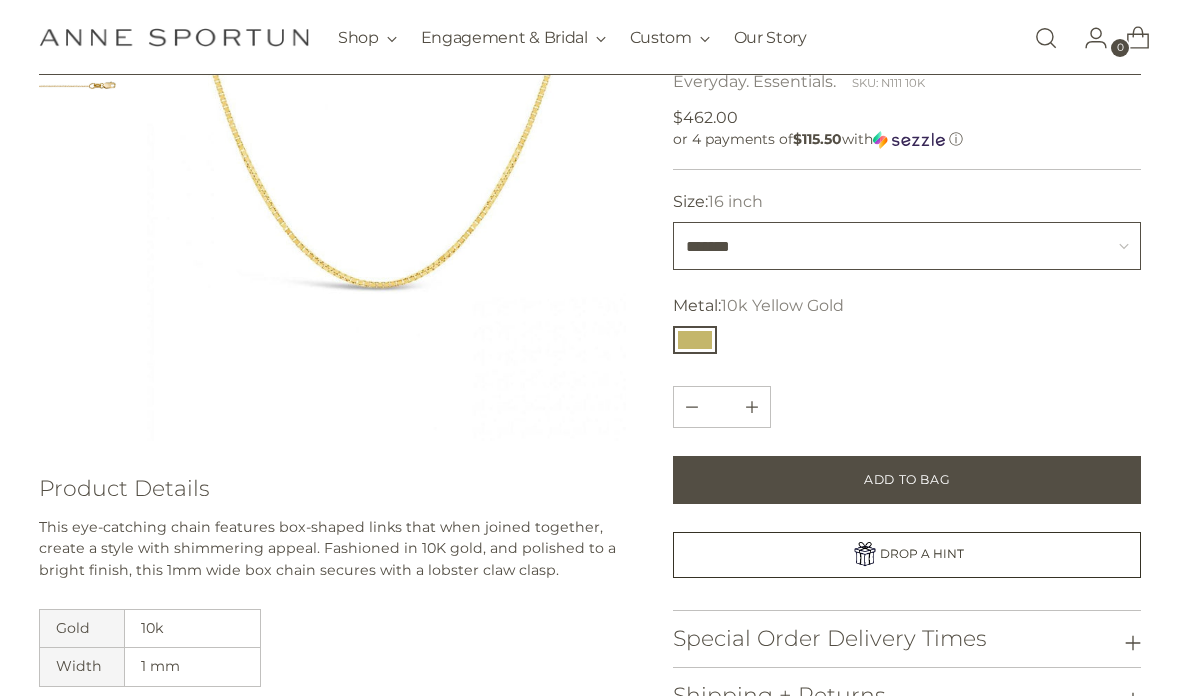select on "*******" 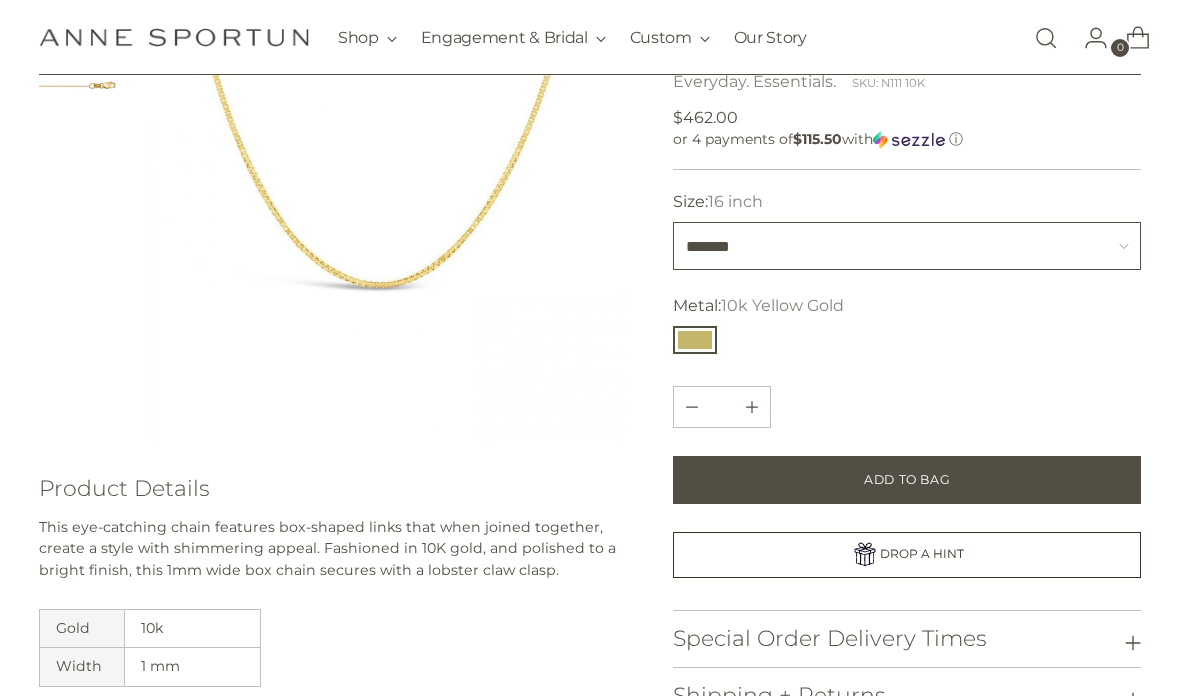 type 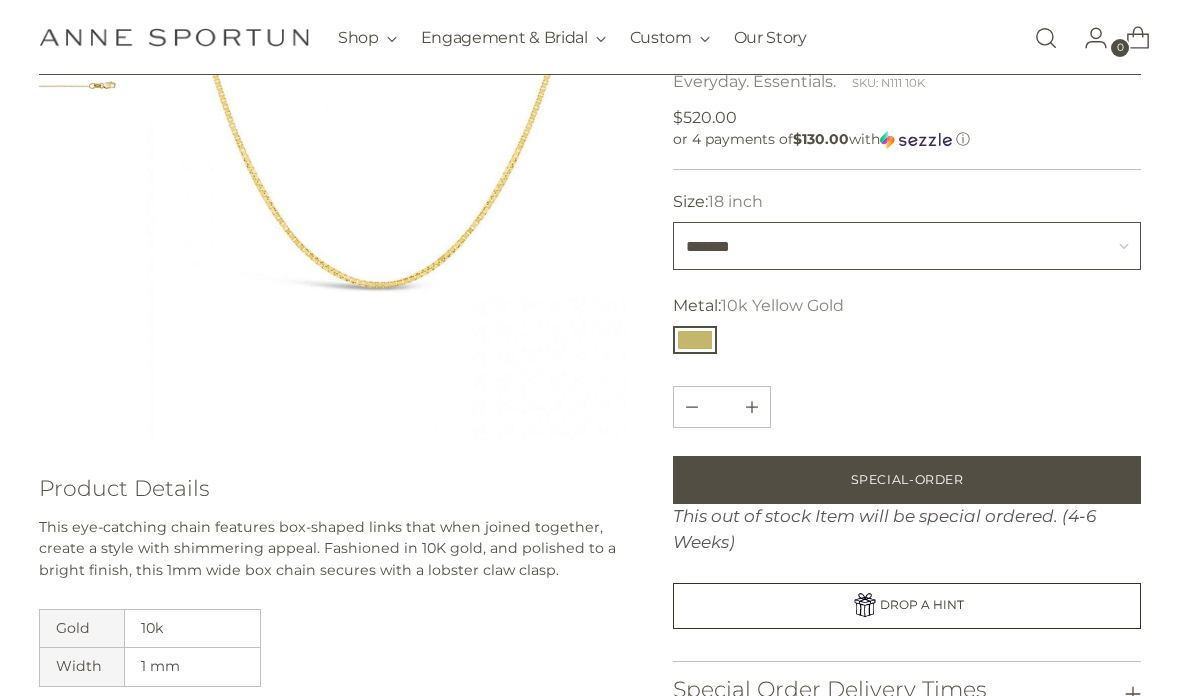 click on "******* ******* *******" at bounding box center [907, 246] 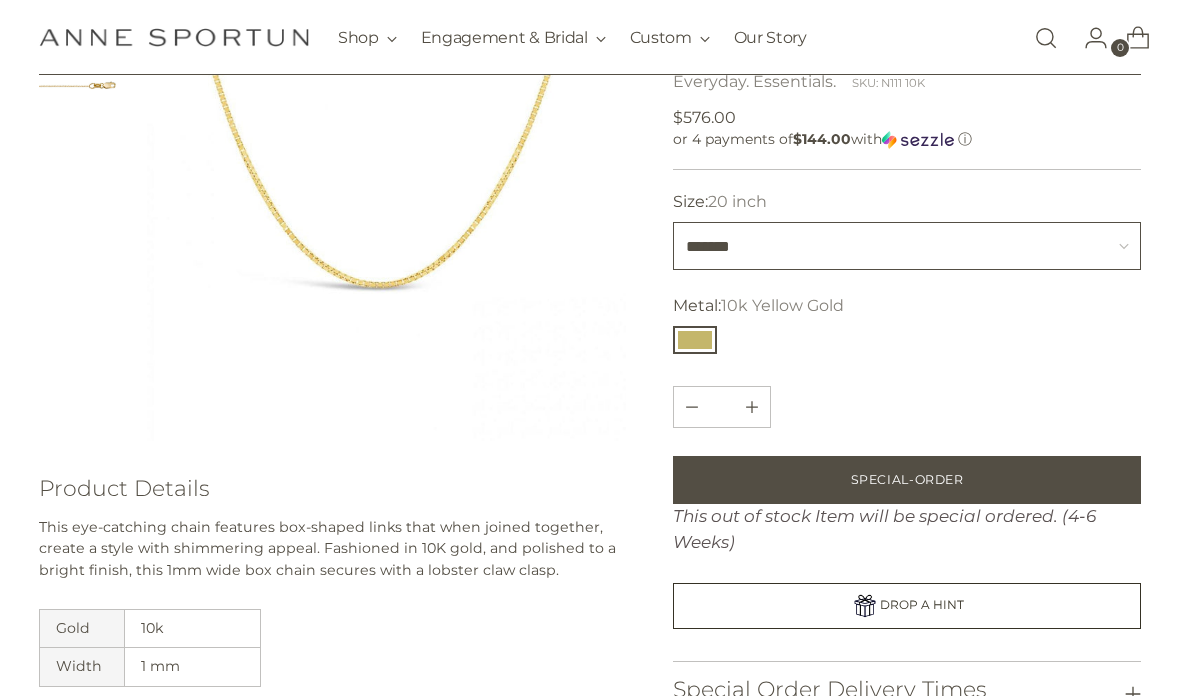 click on "******* ******* *******" at bounding box center (907, 246) 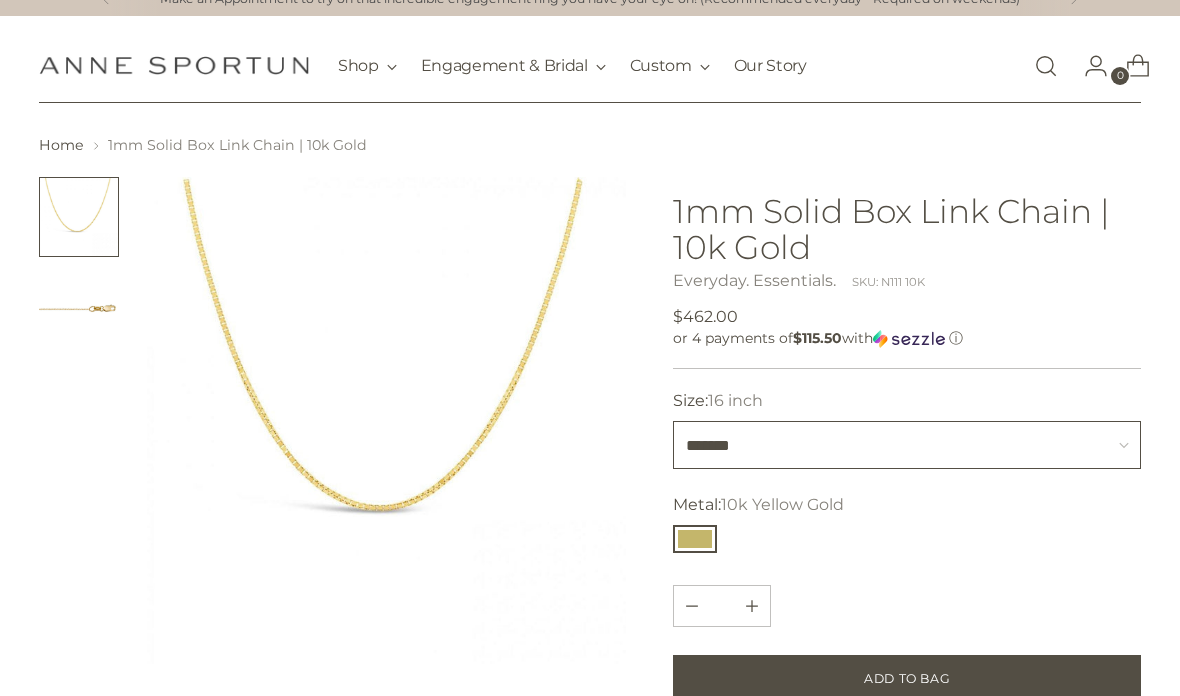 scroll, scrollTop: 18, scrollLeft: 0, axis: vertical 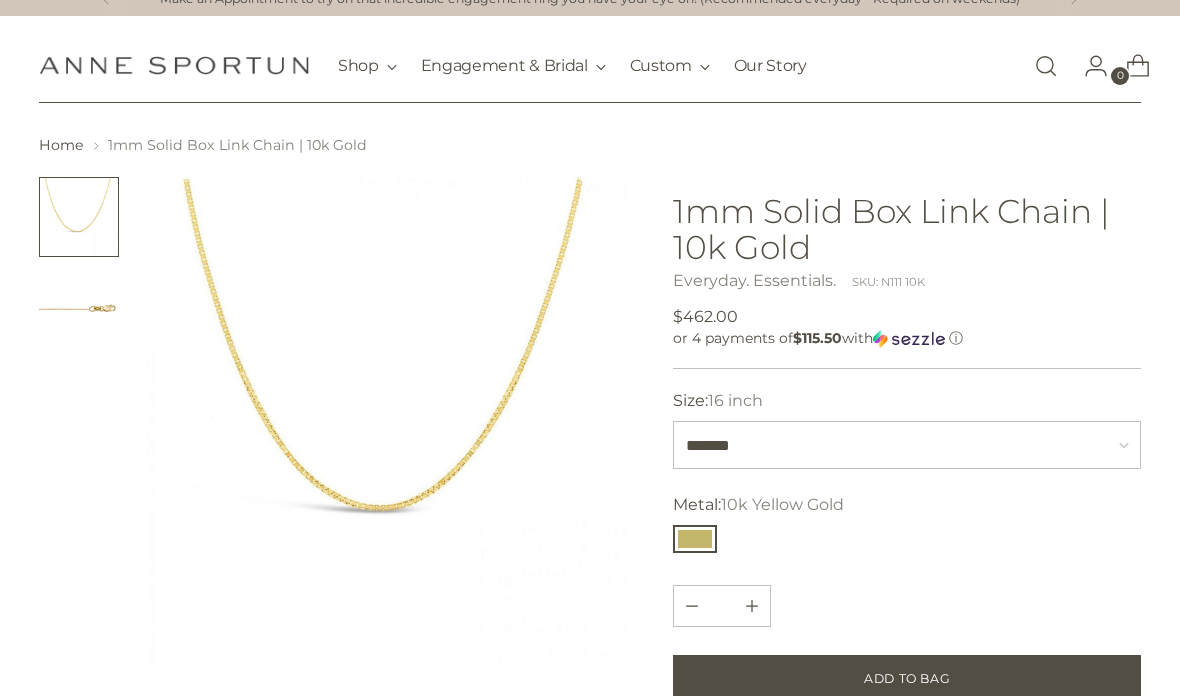 click 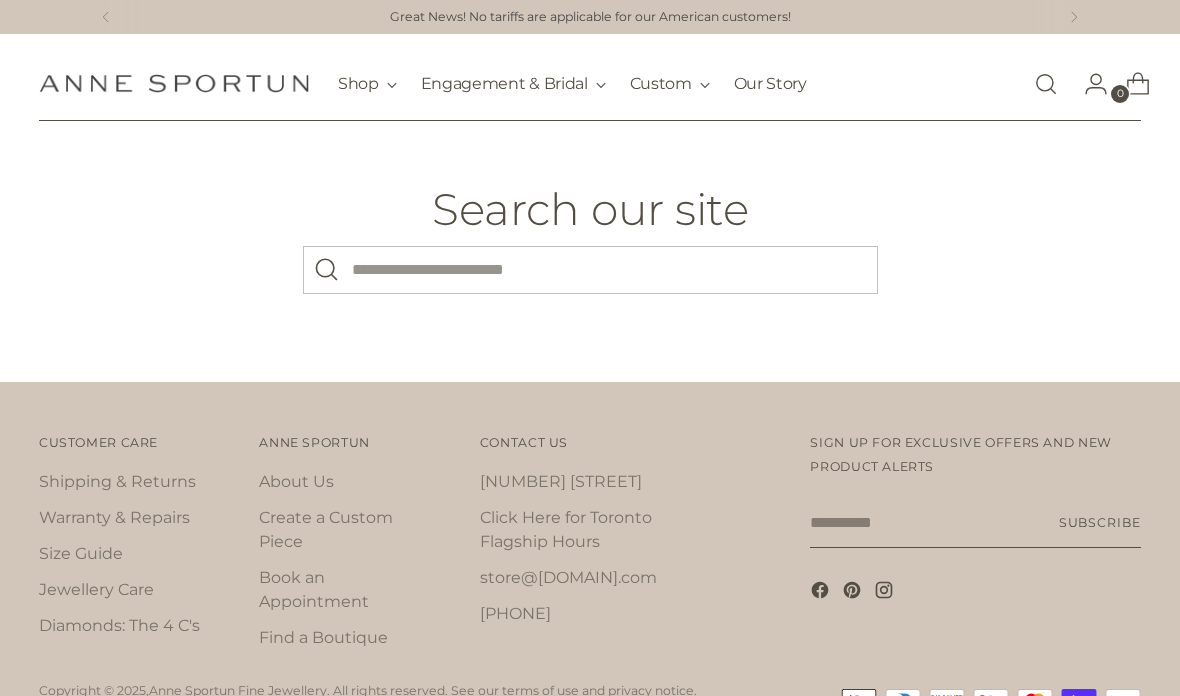 scroll, scrollTop: 0, scrollLeft: 0, axis: both 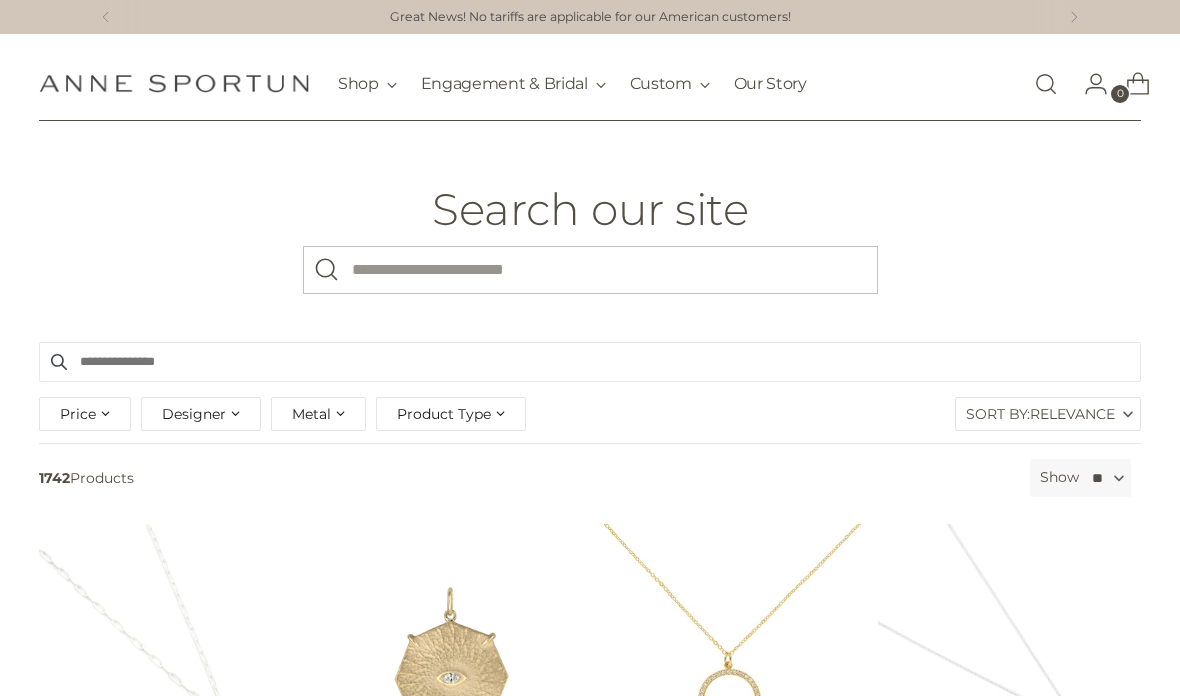 click on "What are you looking for?" at bounding box center (590, 270) 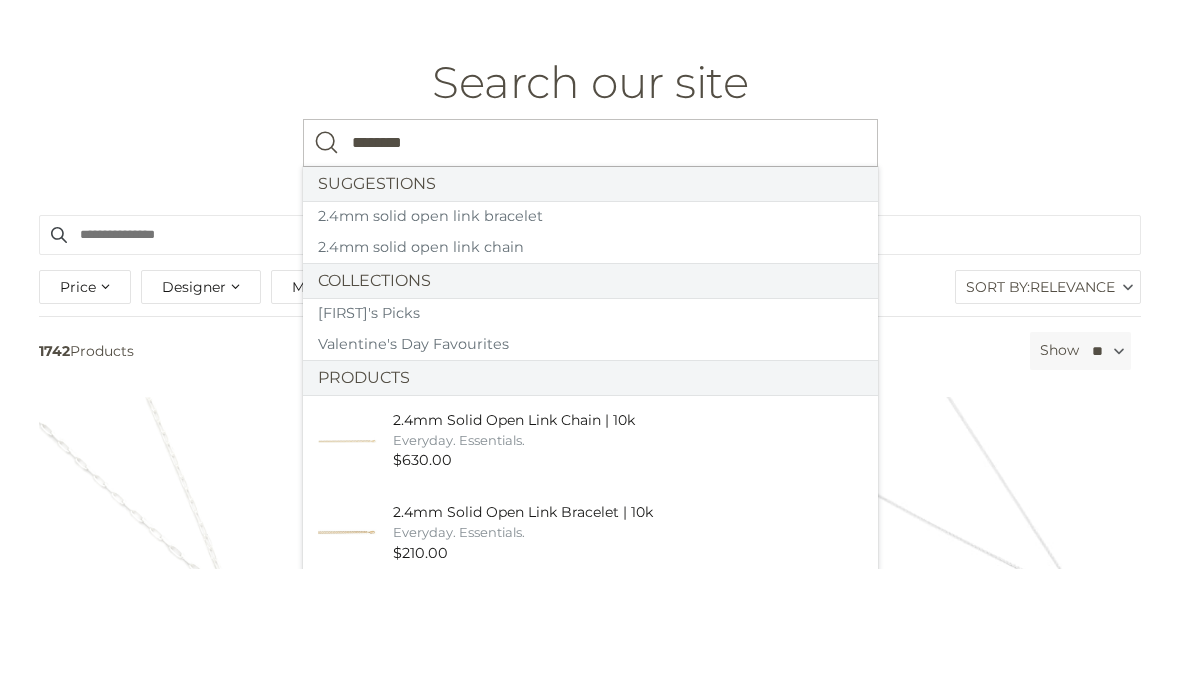type on "*********" 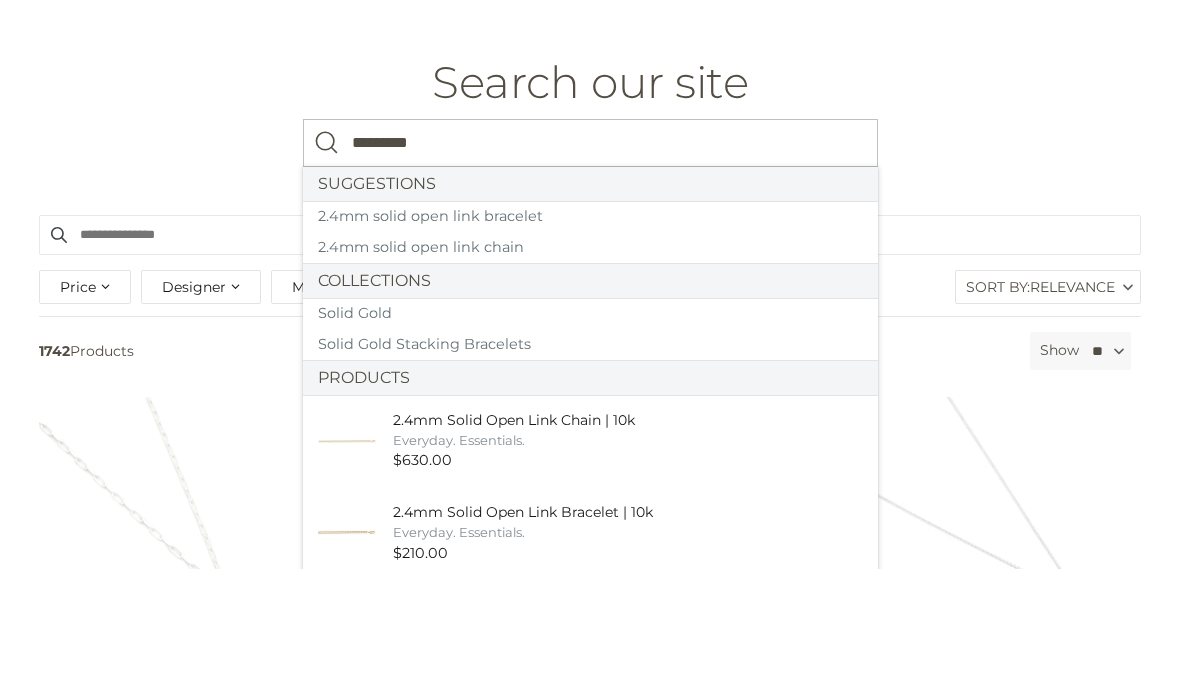 click on "2.4mm solid open link chain" at bounding box center [590, 375] 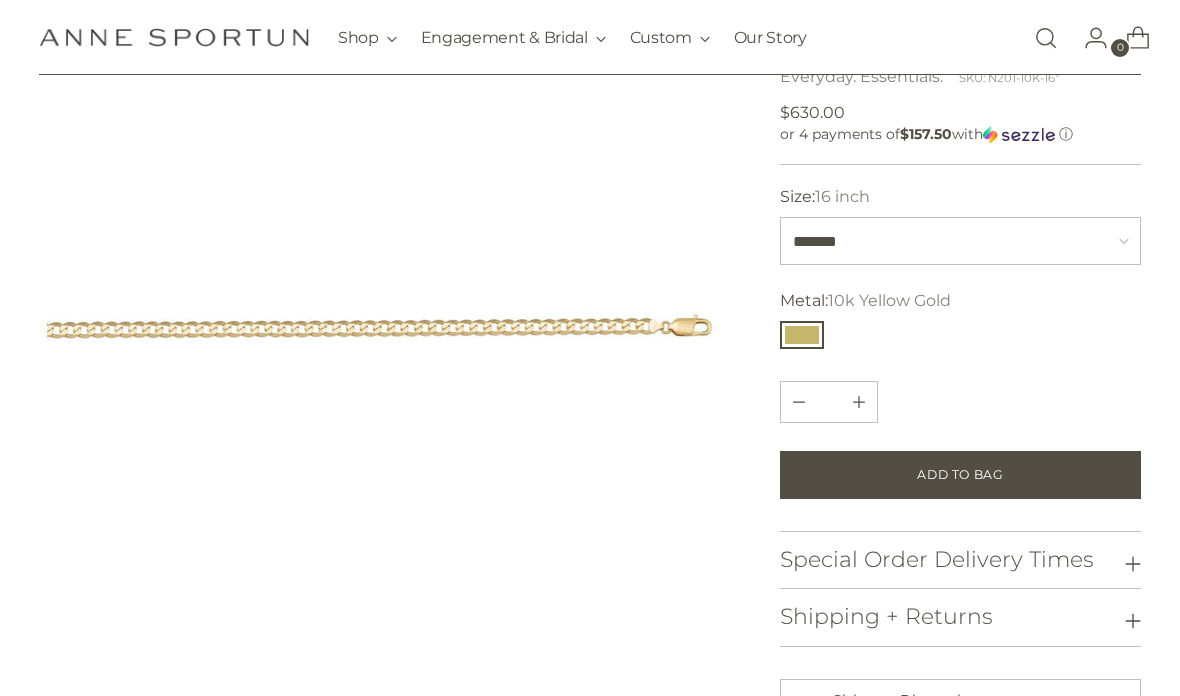 scroll, scrollTop: 253, scrollLeft: 0, axis: vertical 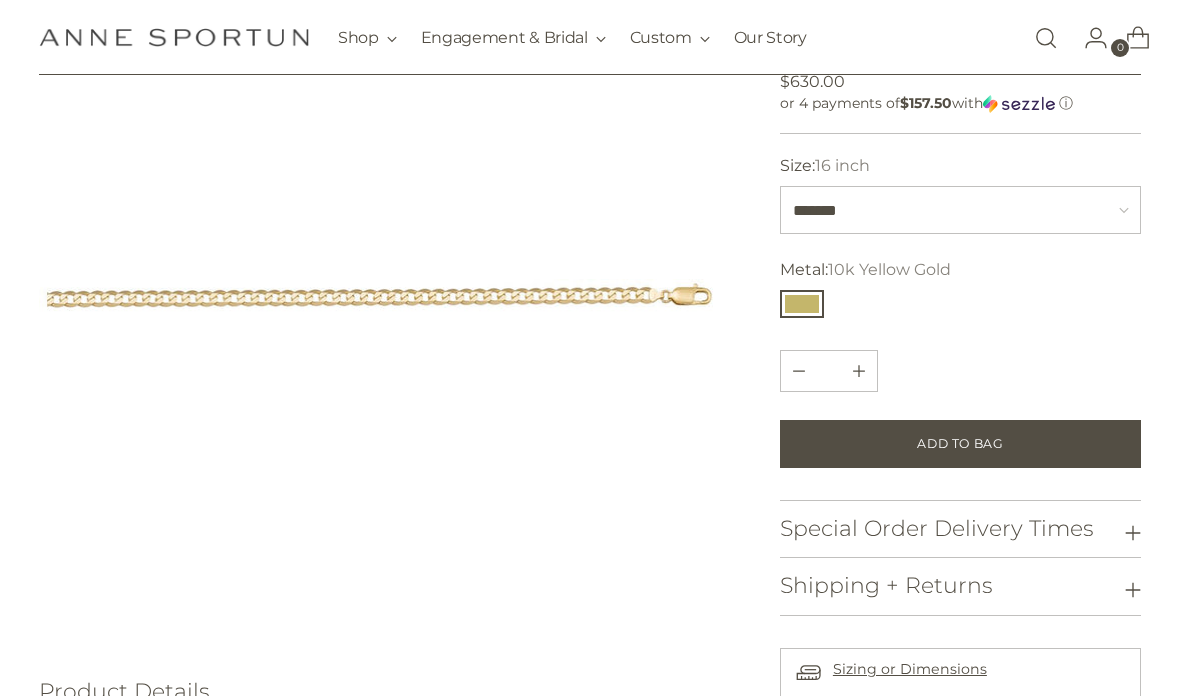click on "Special Order Delivery Times" at bounding box center (937, 529) 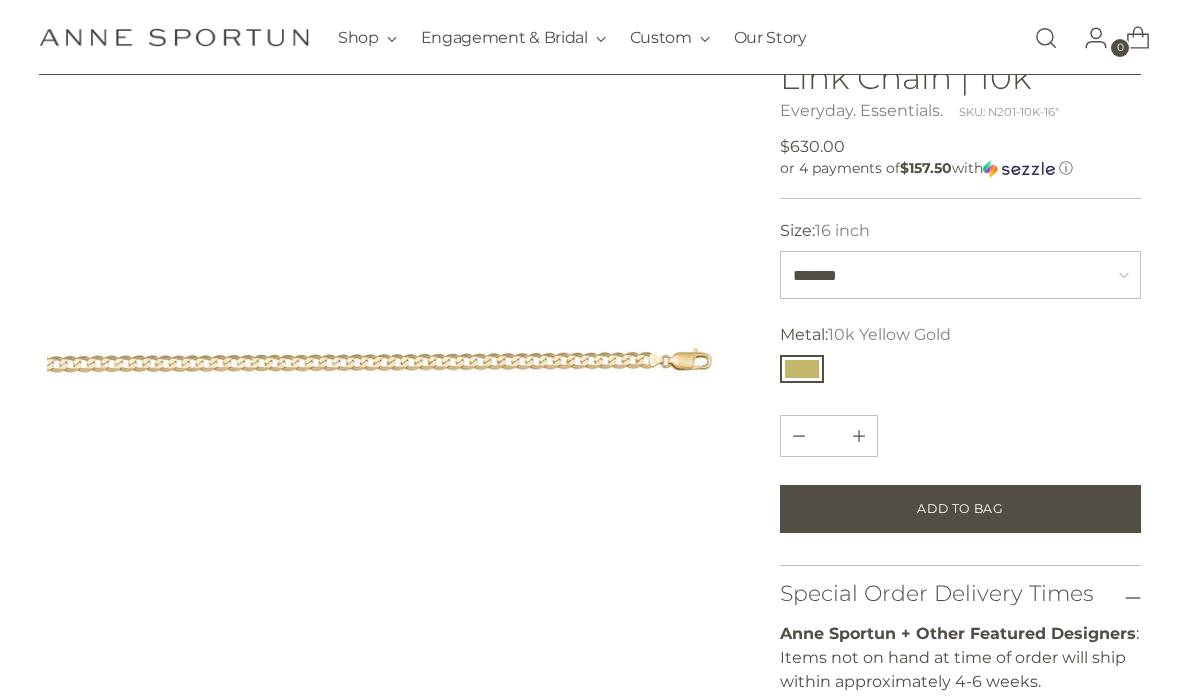 scroll, scrollTop: 189, scrollLeft: 0, axis: vertical 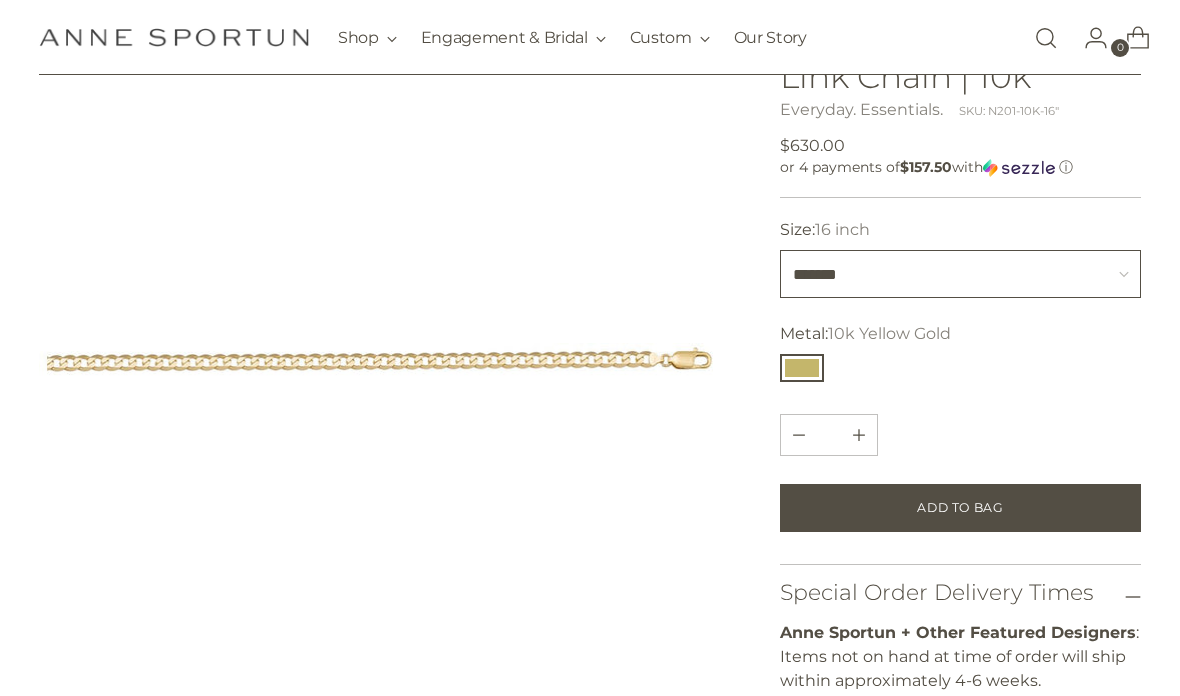 click on "******* ******* *******" at bounding box center (960, 274) 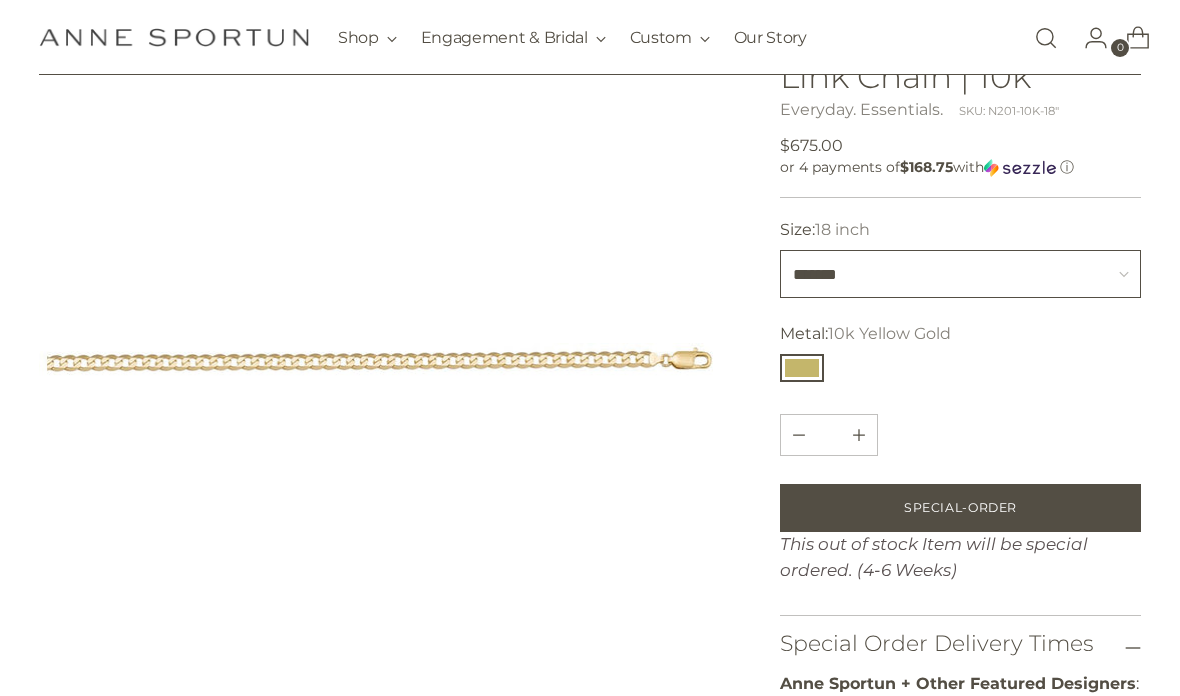 click on "******* ******* *******" at bounding box center (960, 274) 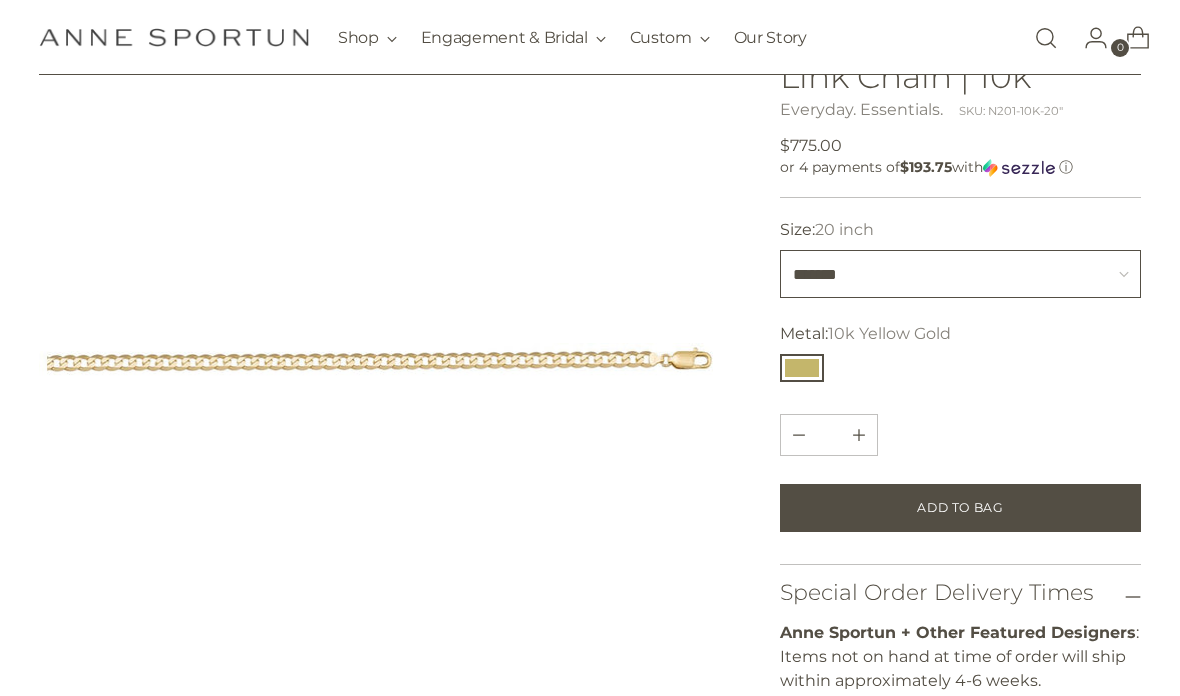 click on "******* ******* *******" at bounding box center [960, 274] 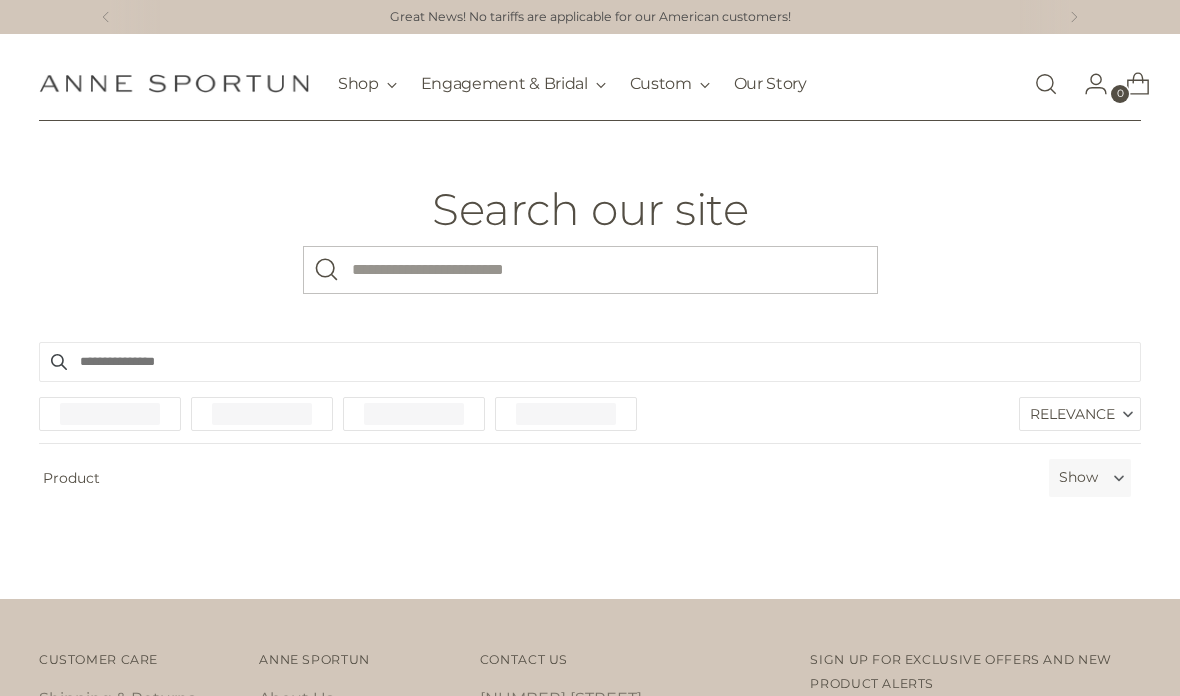 scroll, scrollTop: 0, scrollLeft: 0, axis: both 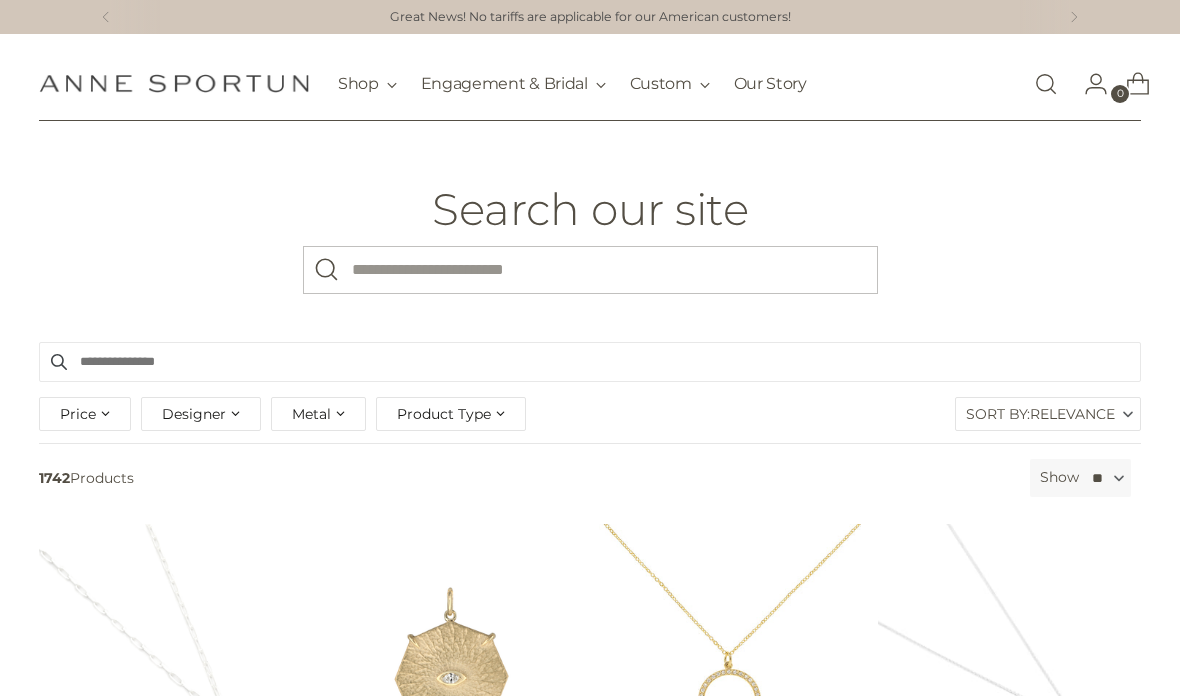 click on "What are you looking for?" at bounding box center [590, 270] 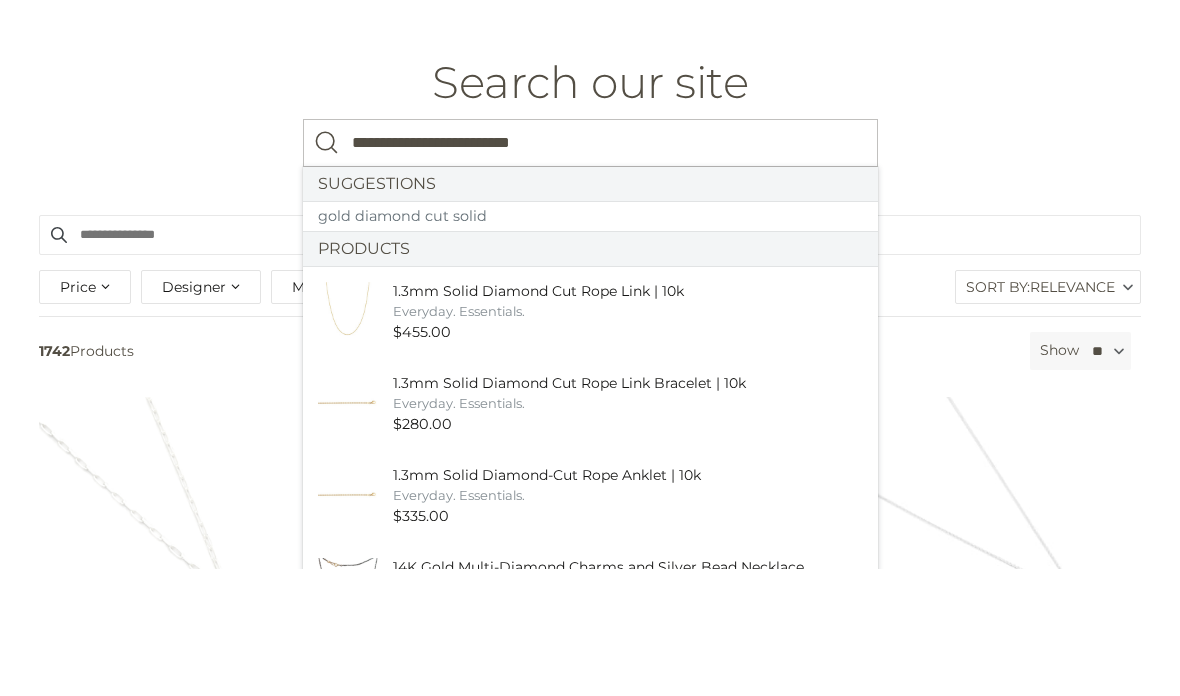 type on "**********" 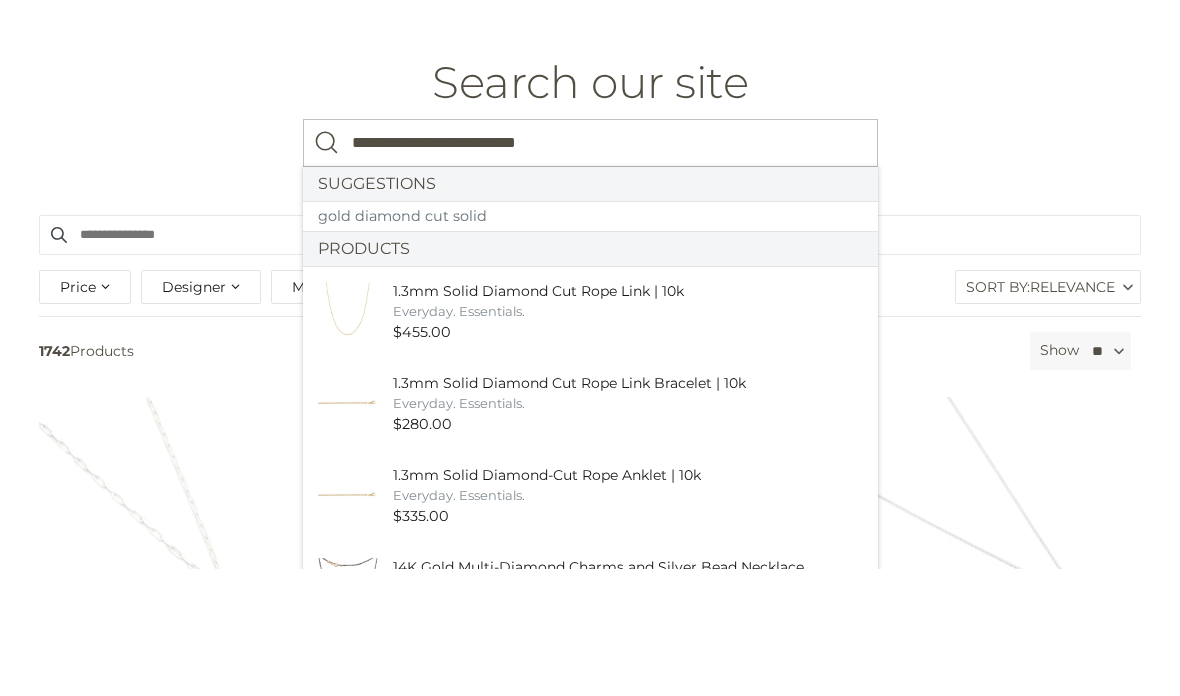 click on "gold diamond cut solid" at bounding box center [590, 344] 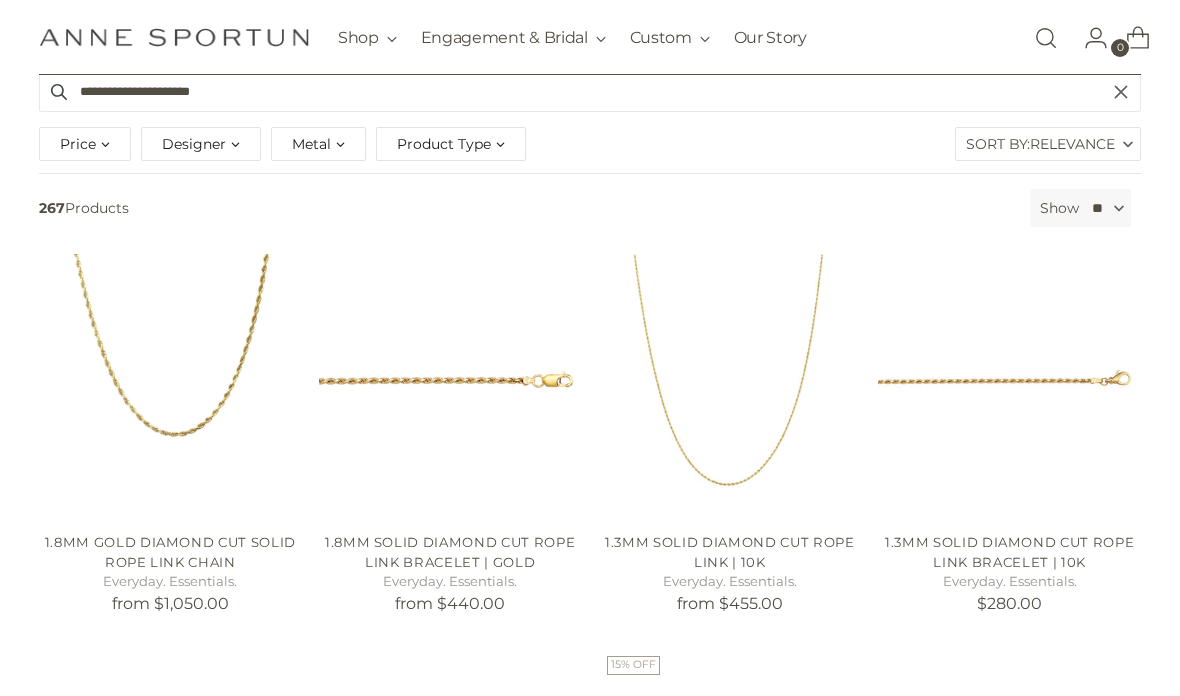 scroll, scrollTop: 319, scrollLeft: 0, axis: vertical 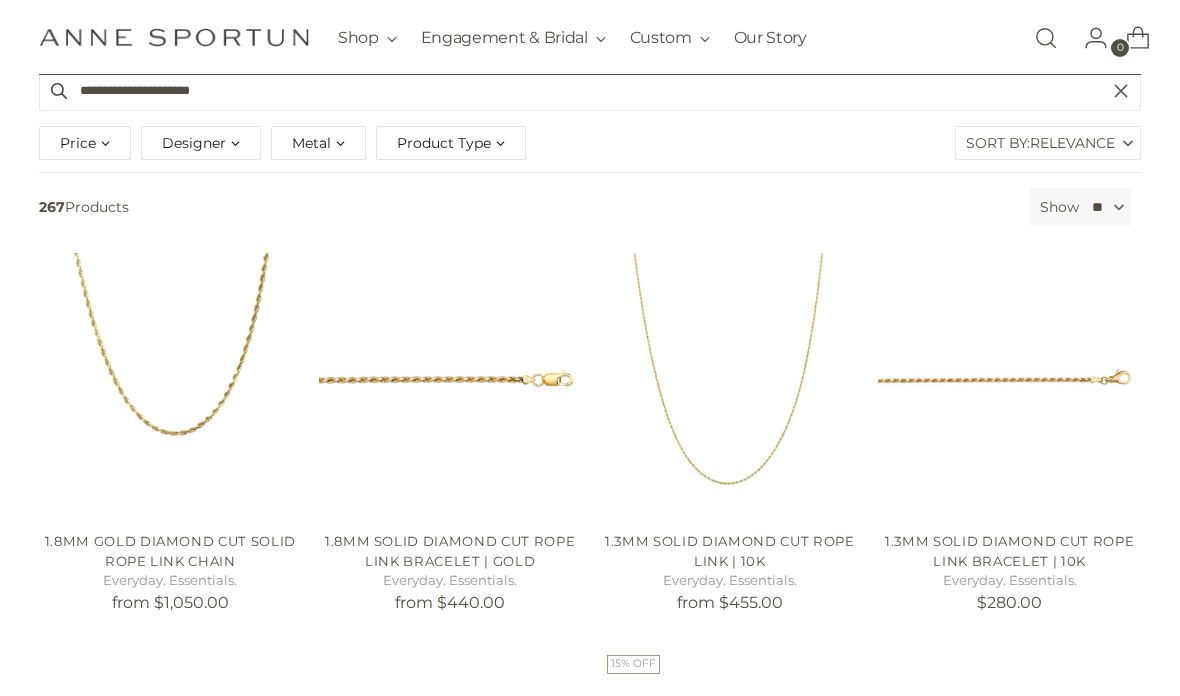 click at bounding box center (170, 384) 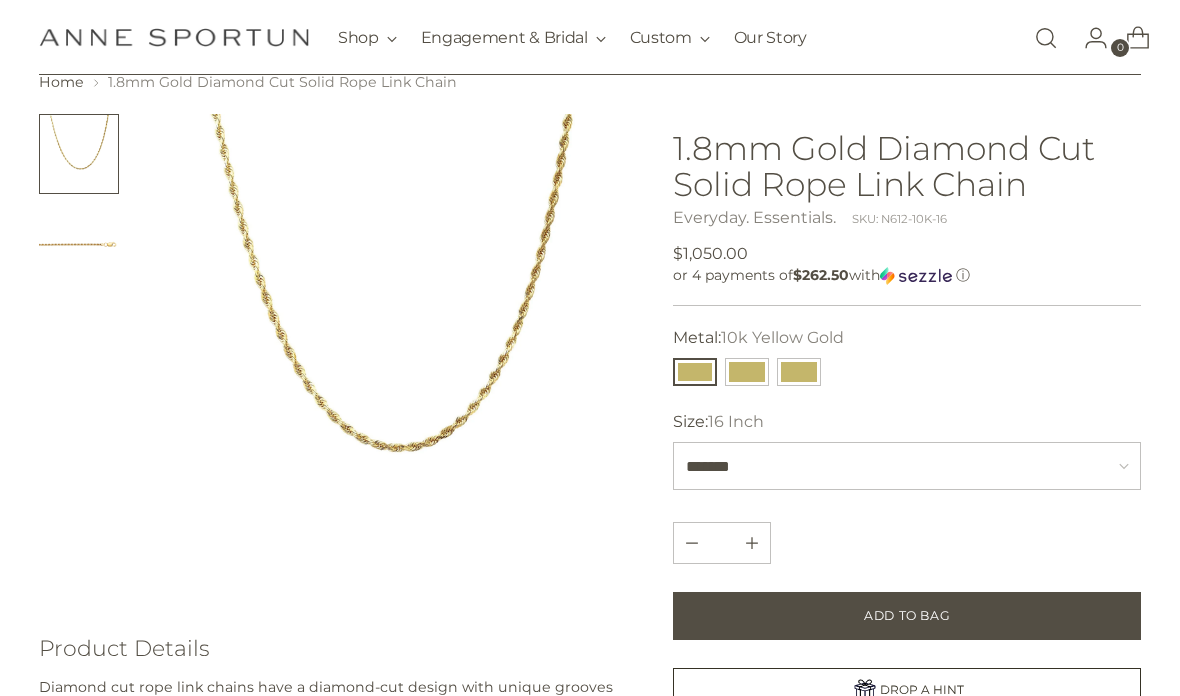 scroll, scrollTop: 0, scrollLeft: 0, axis: both 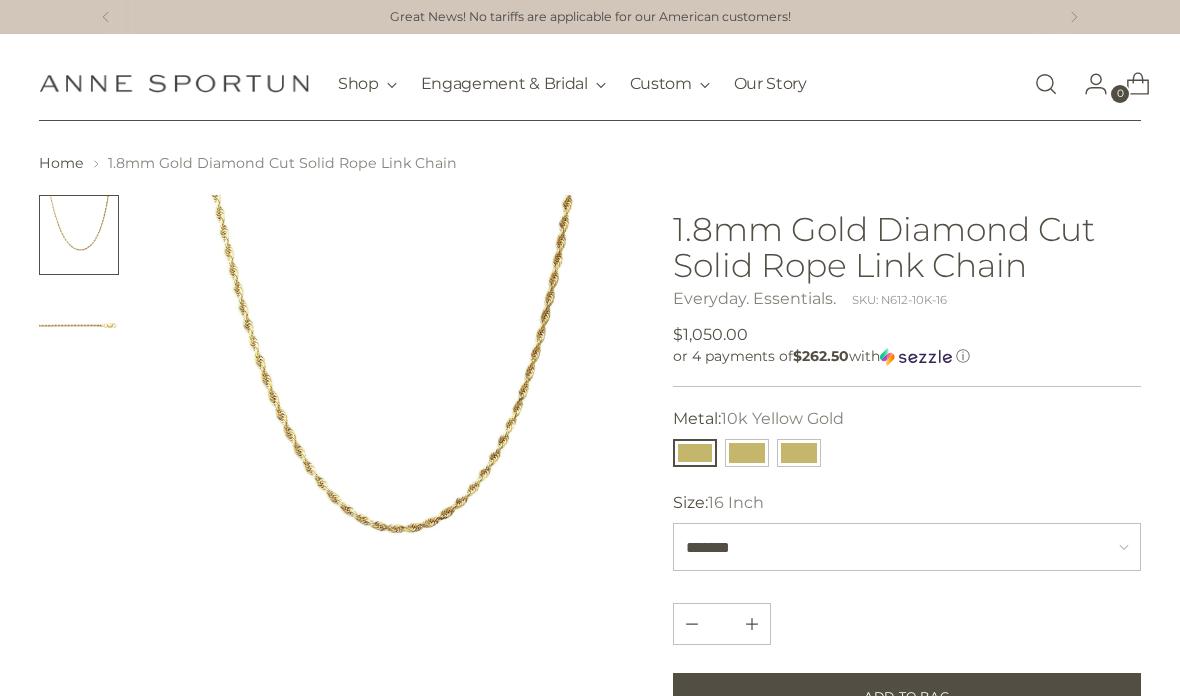click at bounding box center (747, 453) 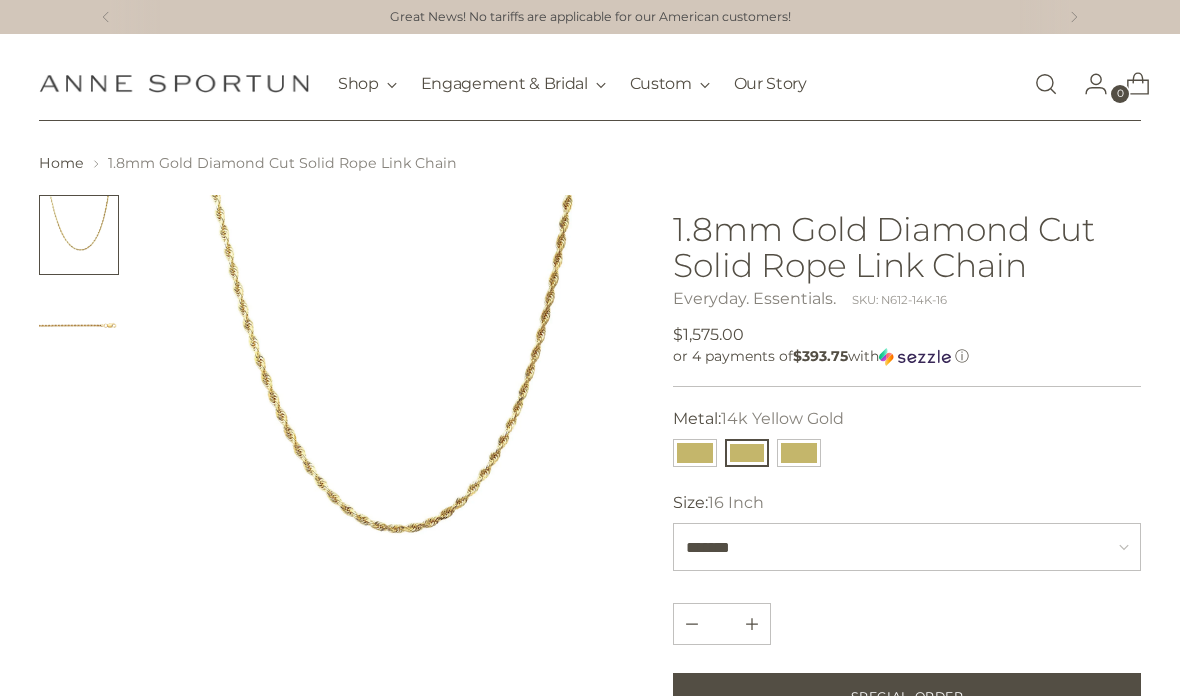 scroll, scrollTop: 3, scrollLeft: 0, axis: vertical 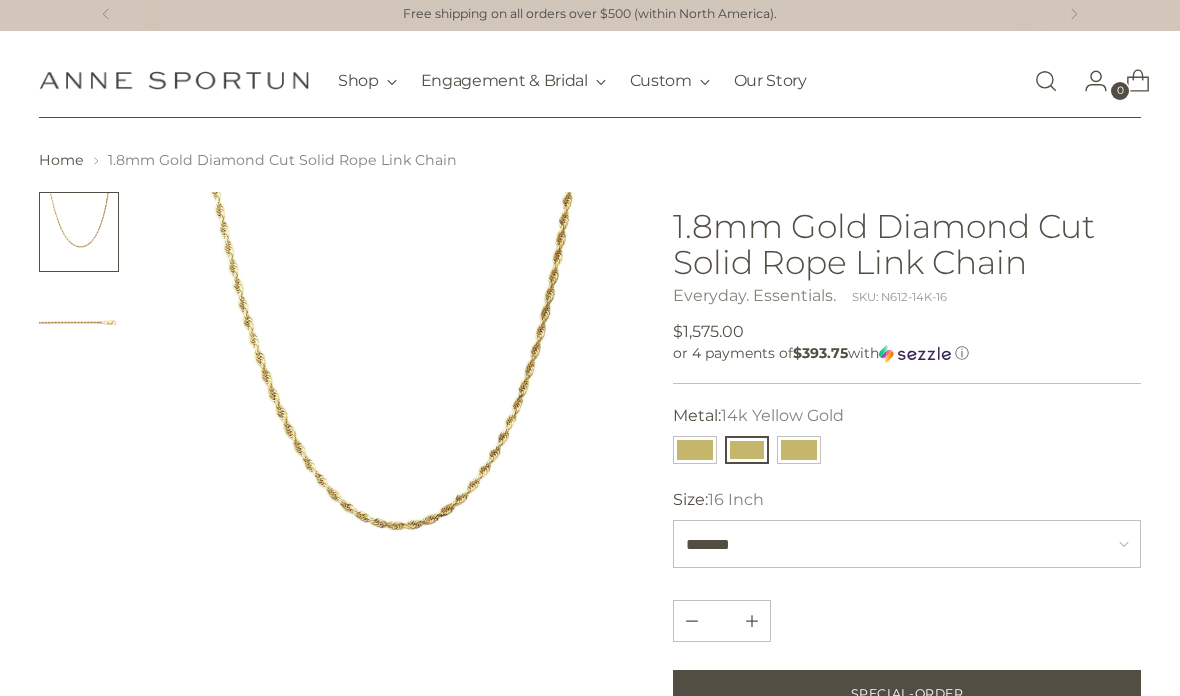 click at bounding box center (695, 450) 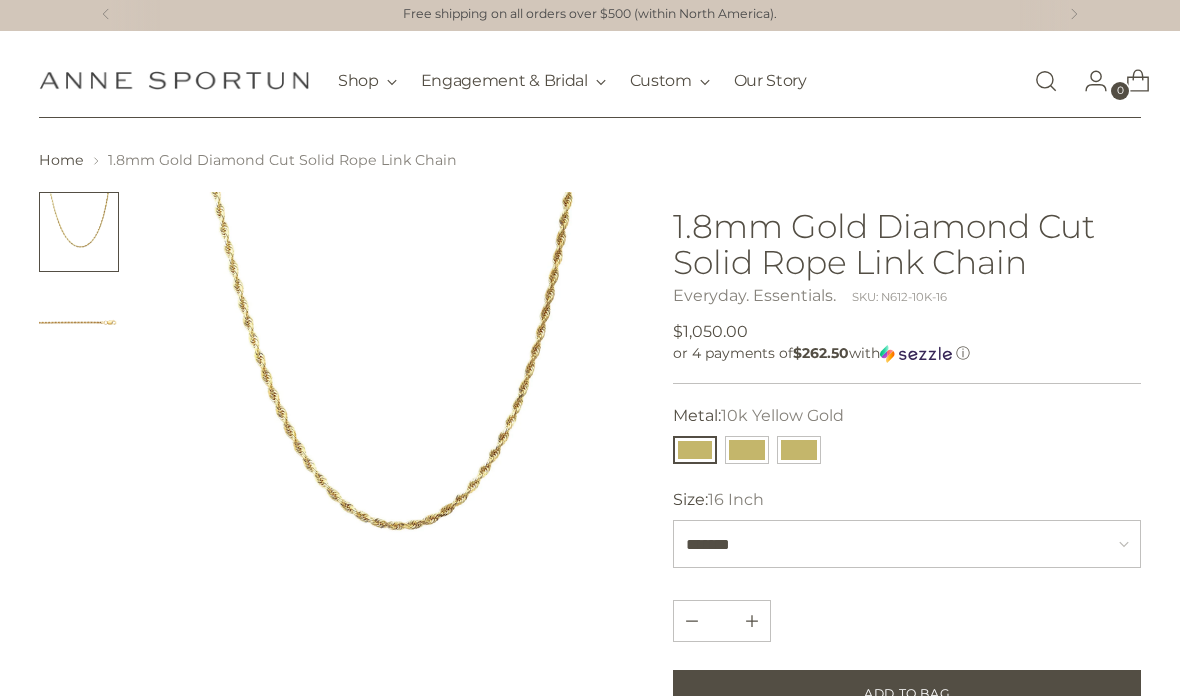 scroll, scrollTop: 83, scrollLeft: 0, axis: vertical 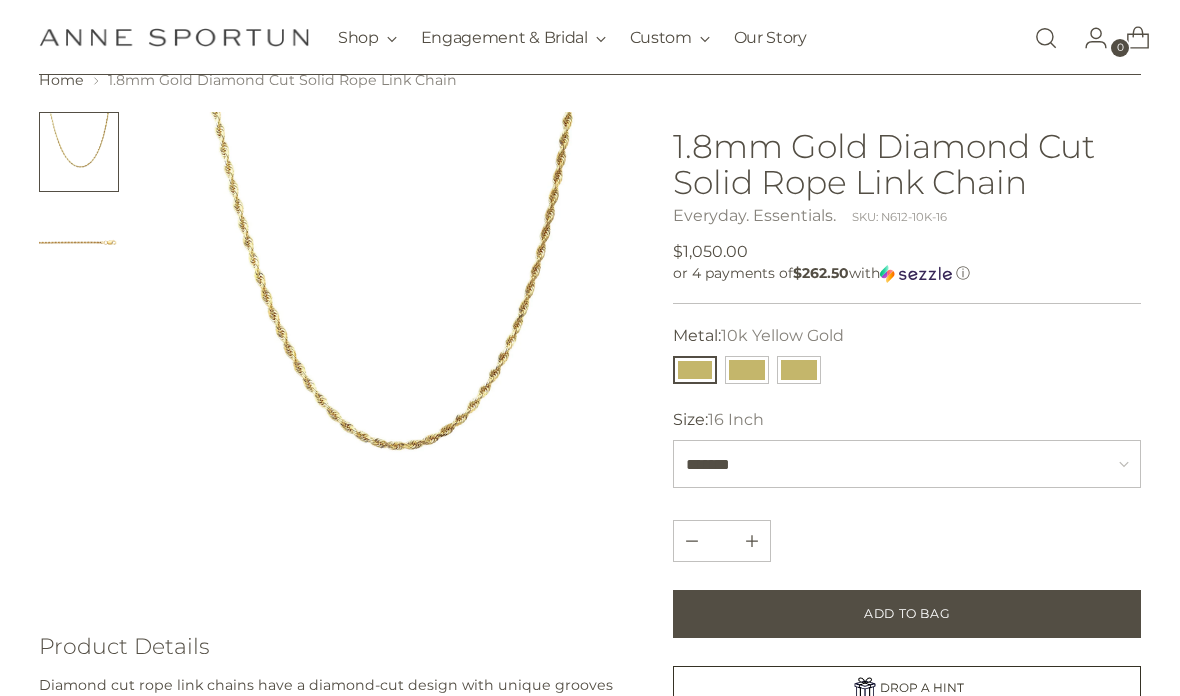 click at bounding box center [747, 370] 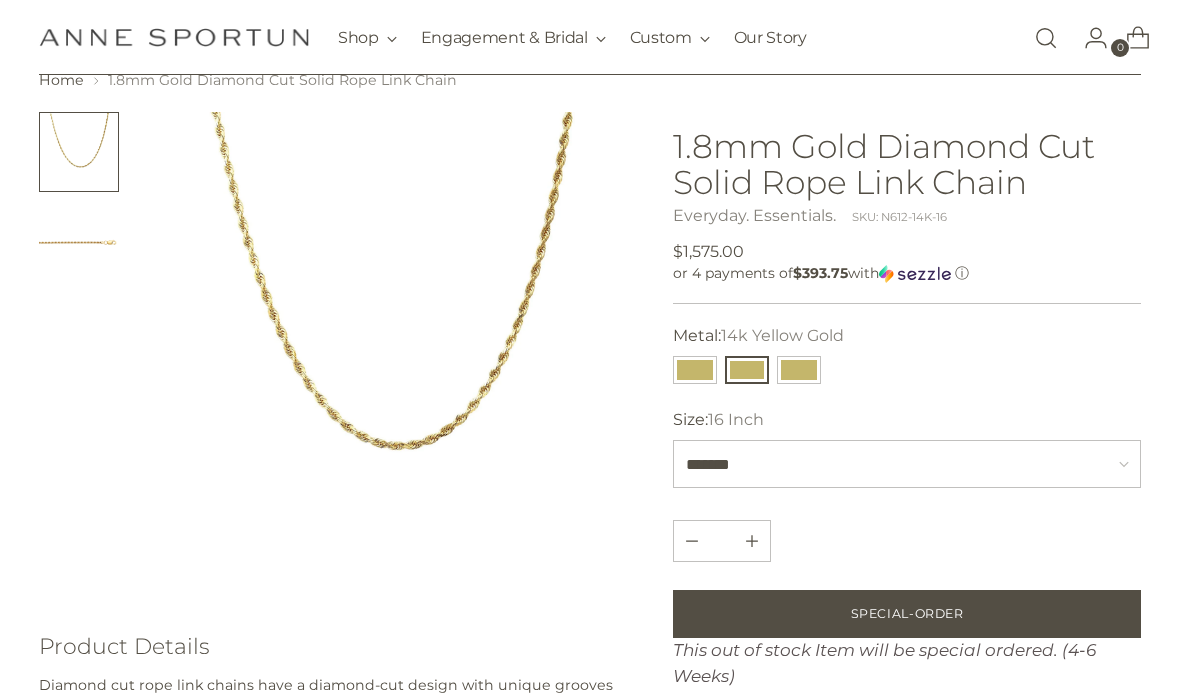 click at bounding box center (799, 370) 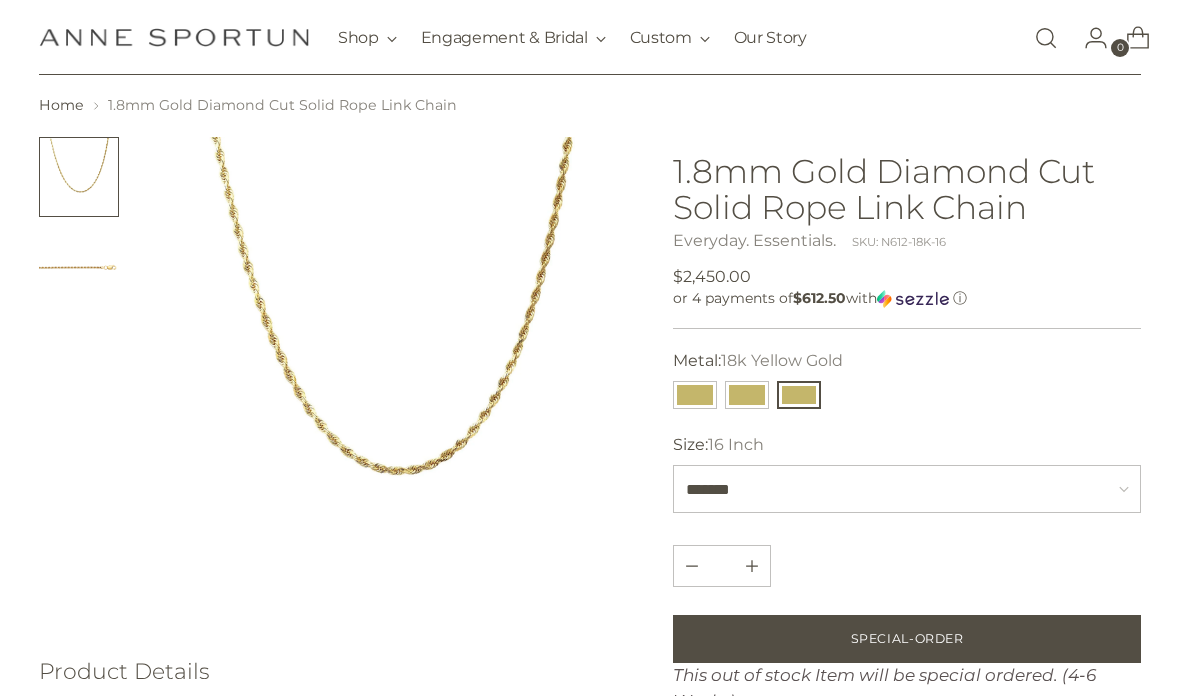 scroll, scrollTop: 98, scrollLeft: 0, axis: vertical 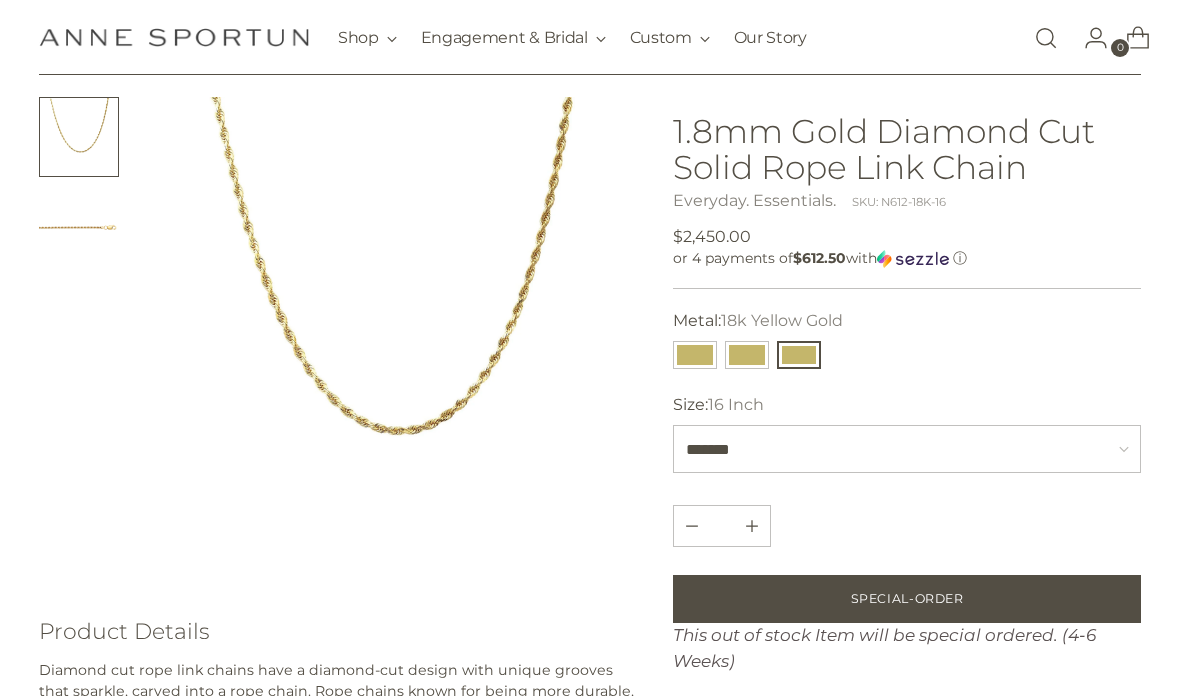 click on "Metal:
18k Yellow Gold" at bounding box center (758, 321) 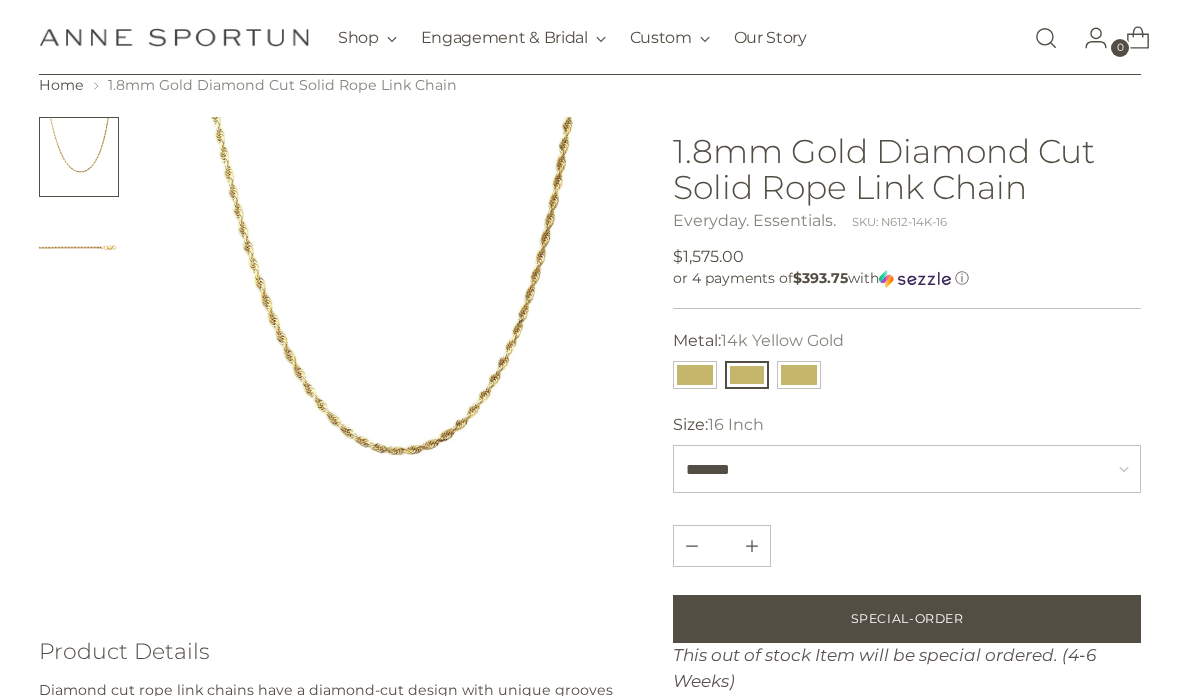 scroll, scrollTop: 72, scrollLeft: 0, axis: vertical 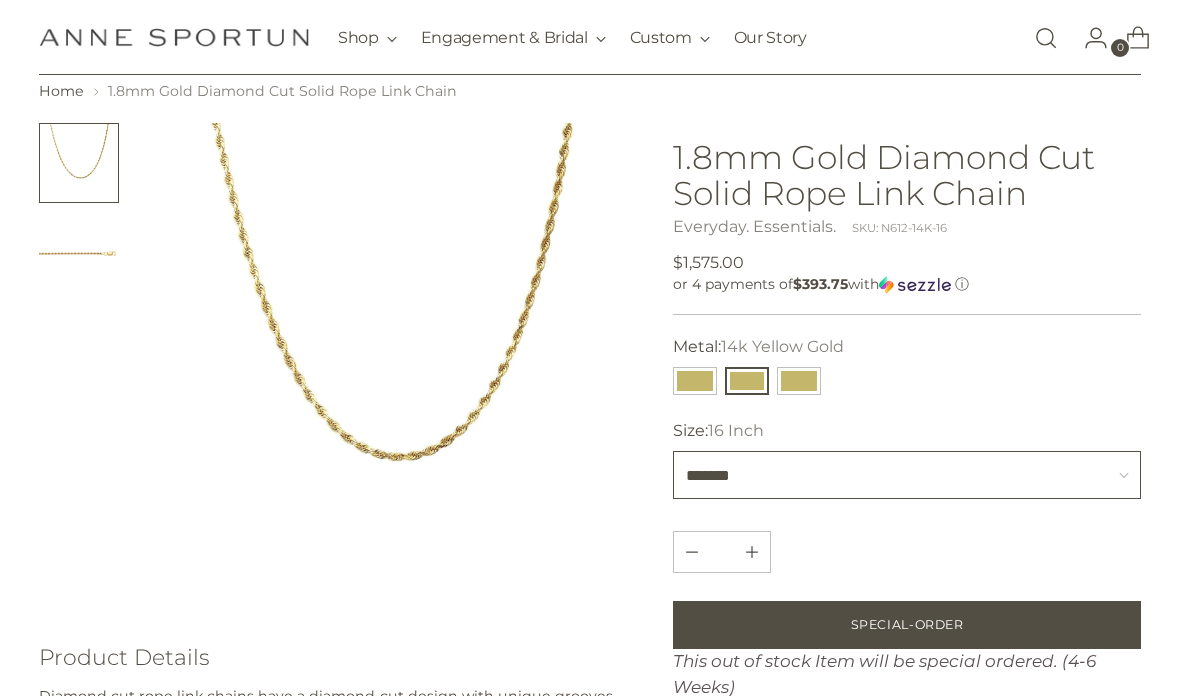 click on "******* ******* ******* ******* *******" at bounding box center (907, 475) 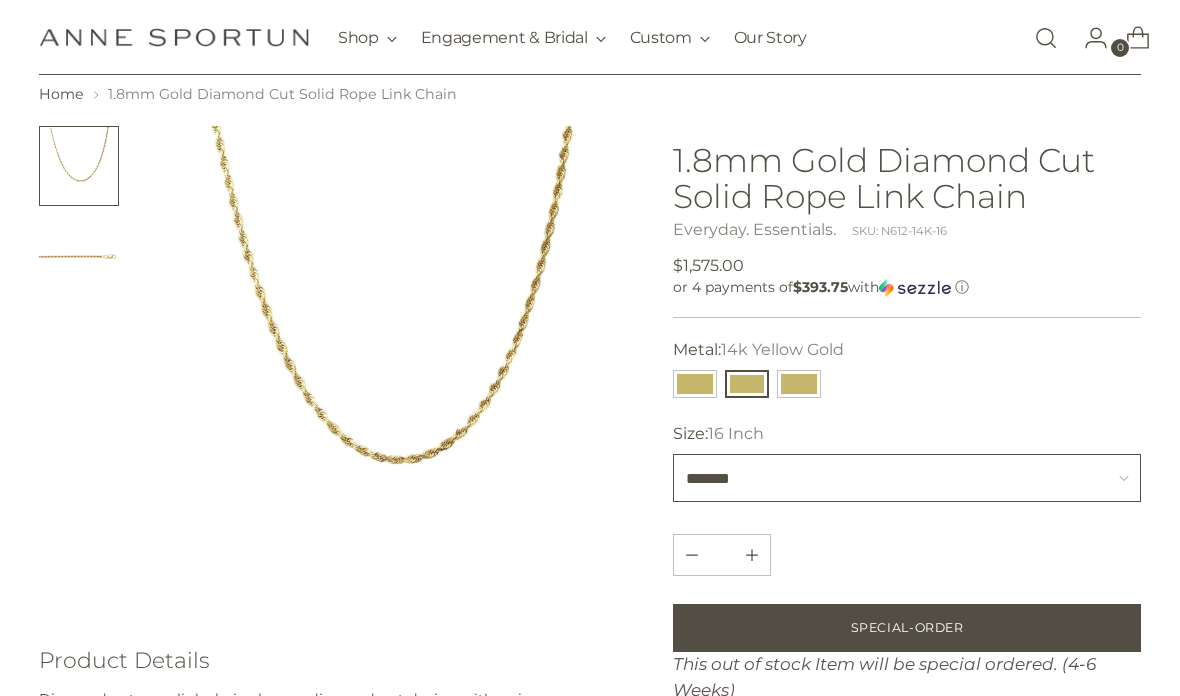 scroll, scrollTop: 60, scrollLeft: 0, axis: vertical 